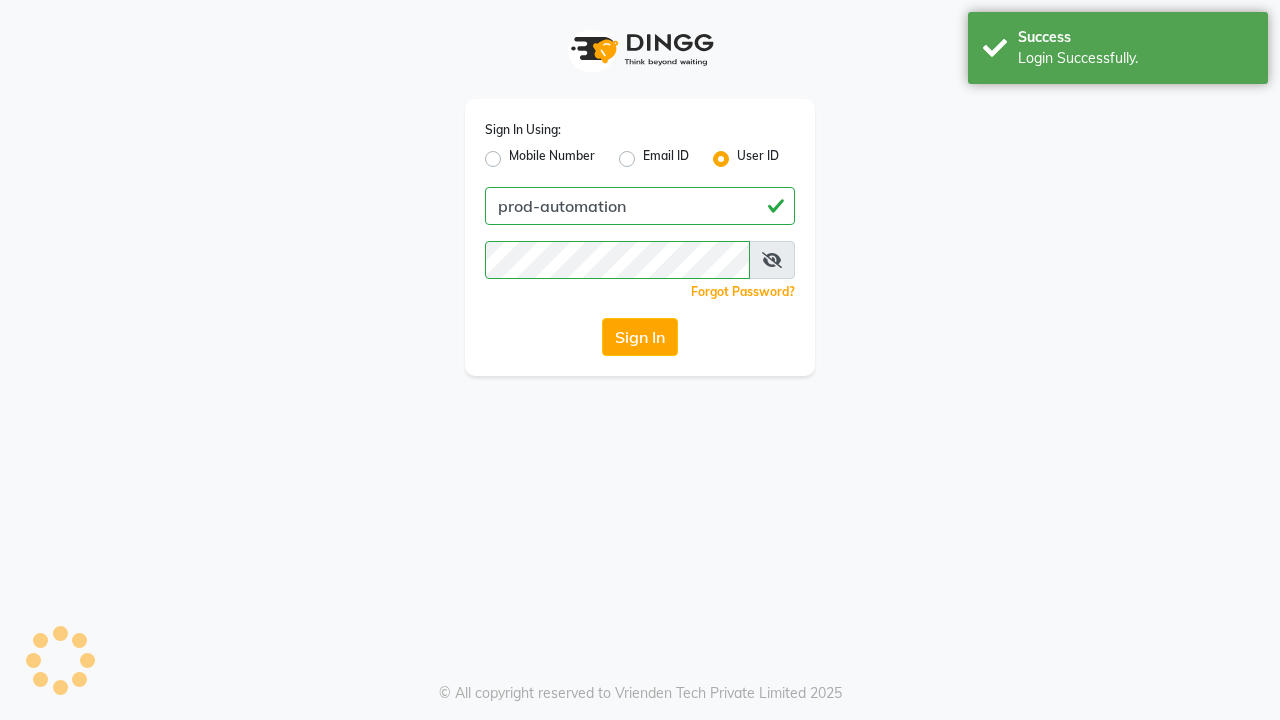 scroll, scrollTop: 0, scrollLeft: 0, axis: both 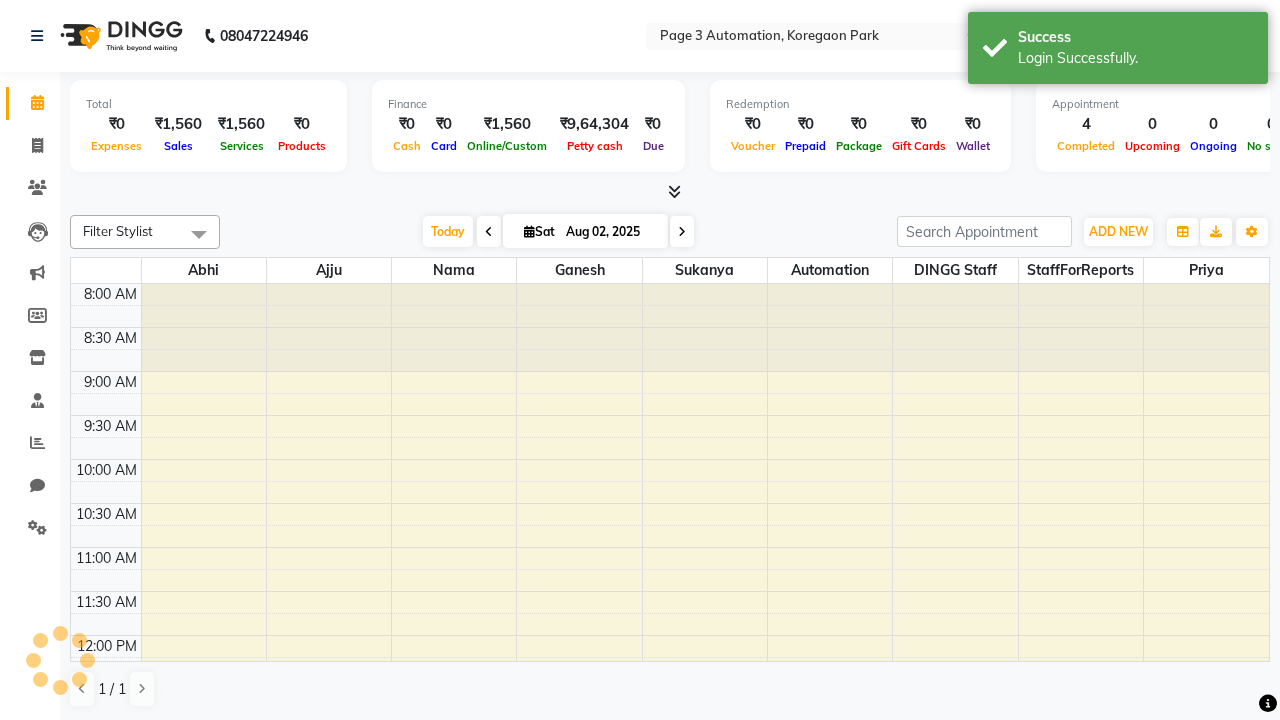 select on "en" 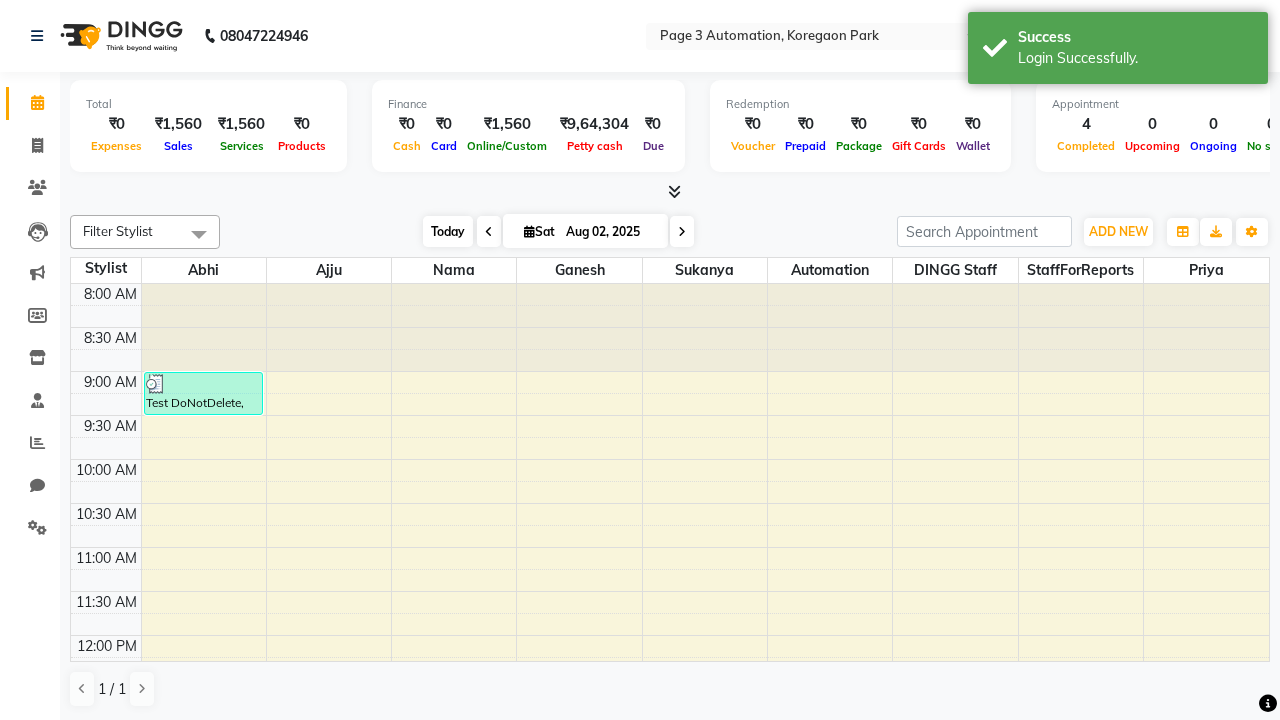 click on "Today" at bounding box center (448, 231) 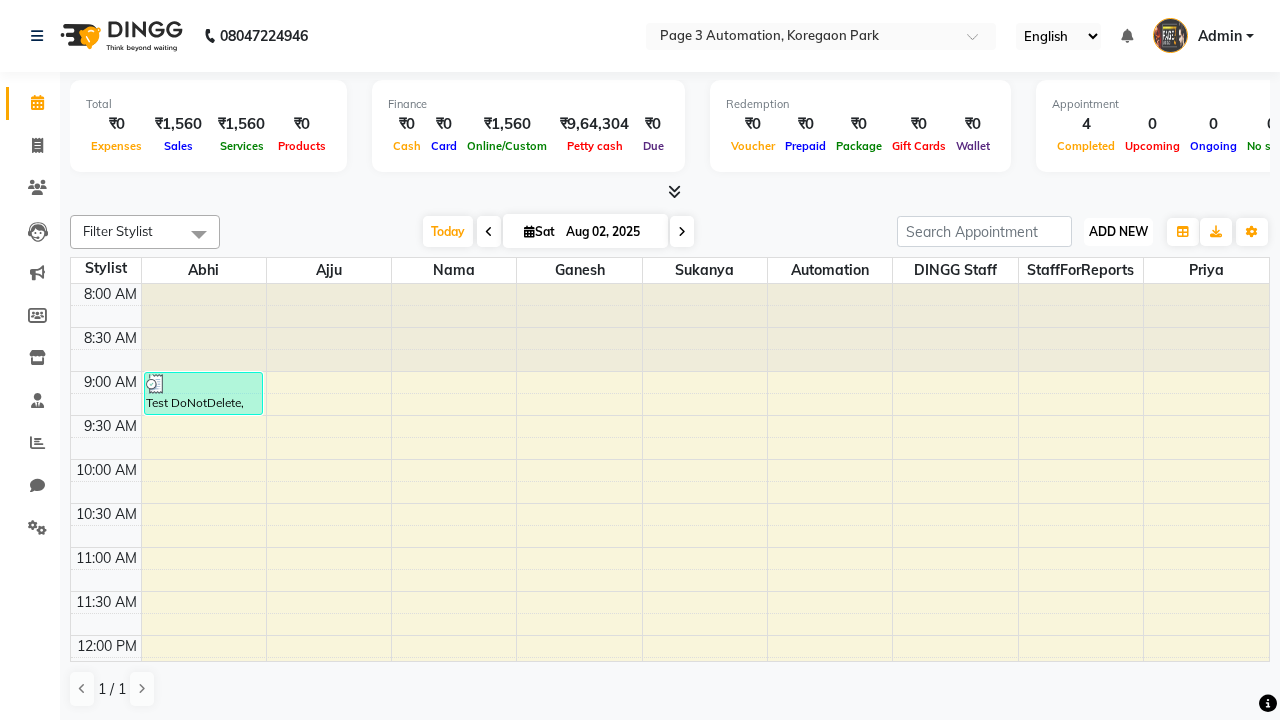 click on "ADD NEW" at bounding box center [1118, 231] 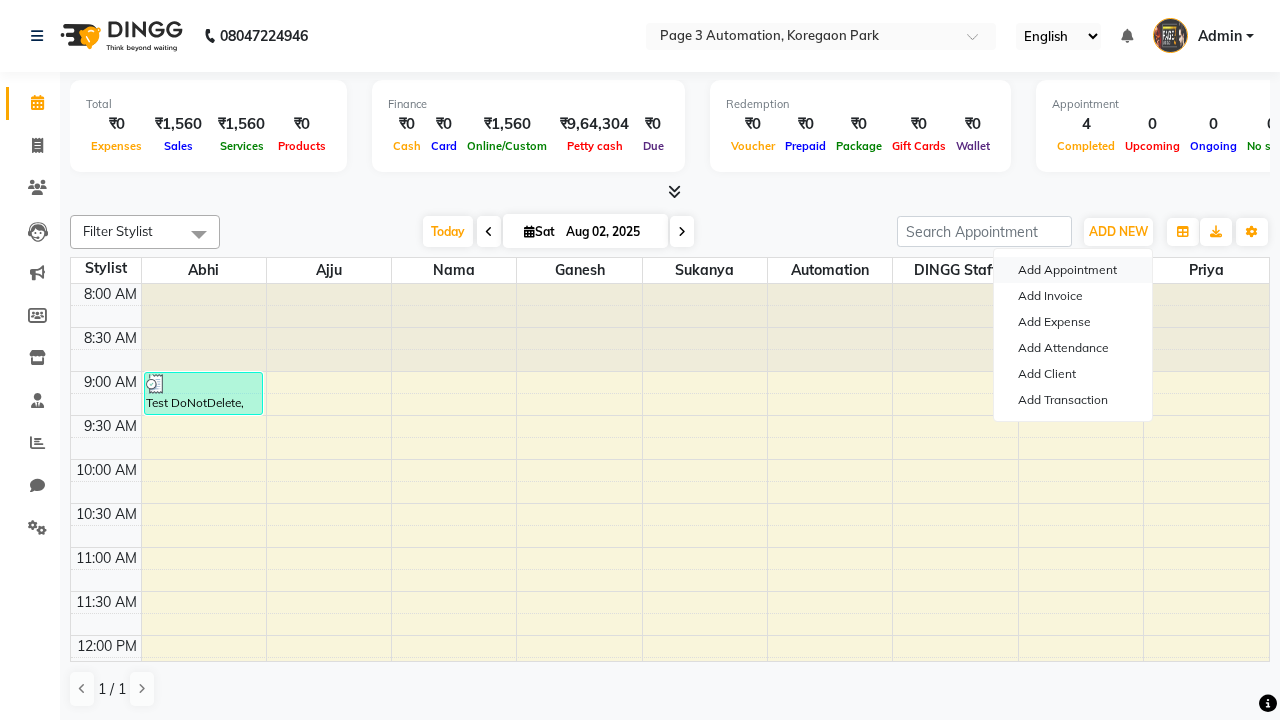 click on "Add Appointment" at bounding box center [1073, 270] 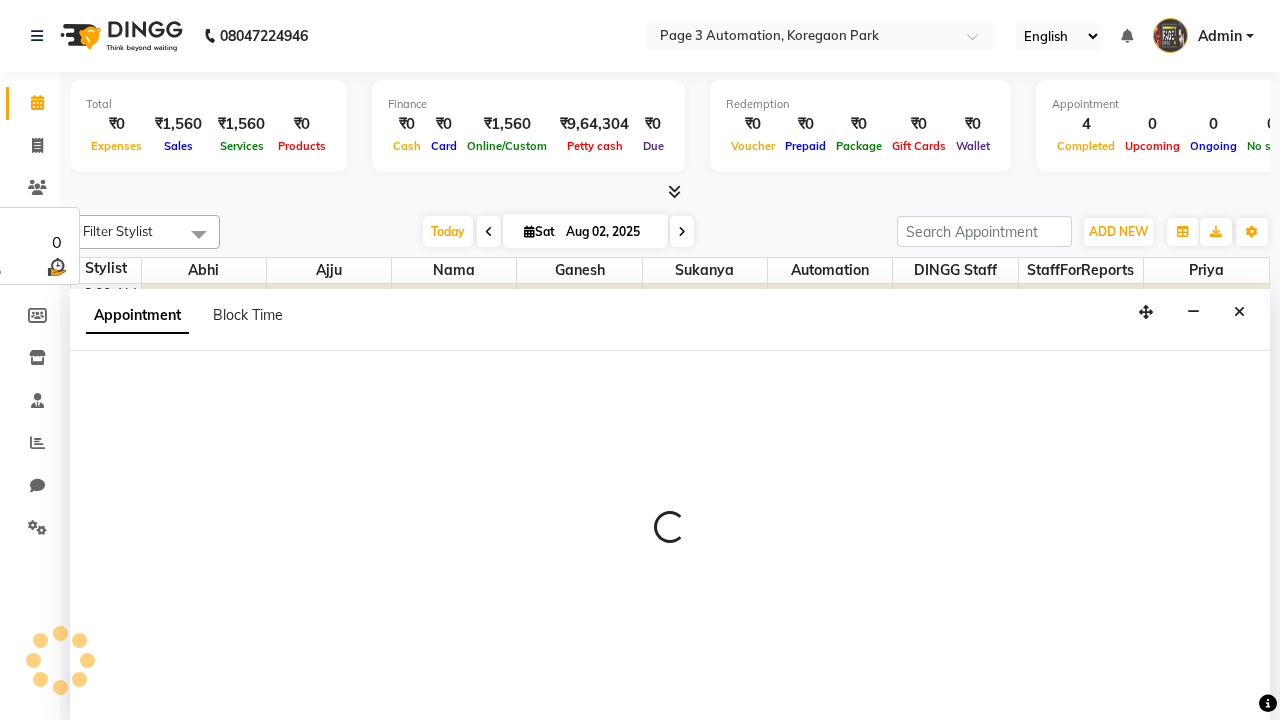 select on "tentative" 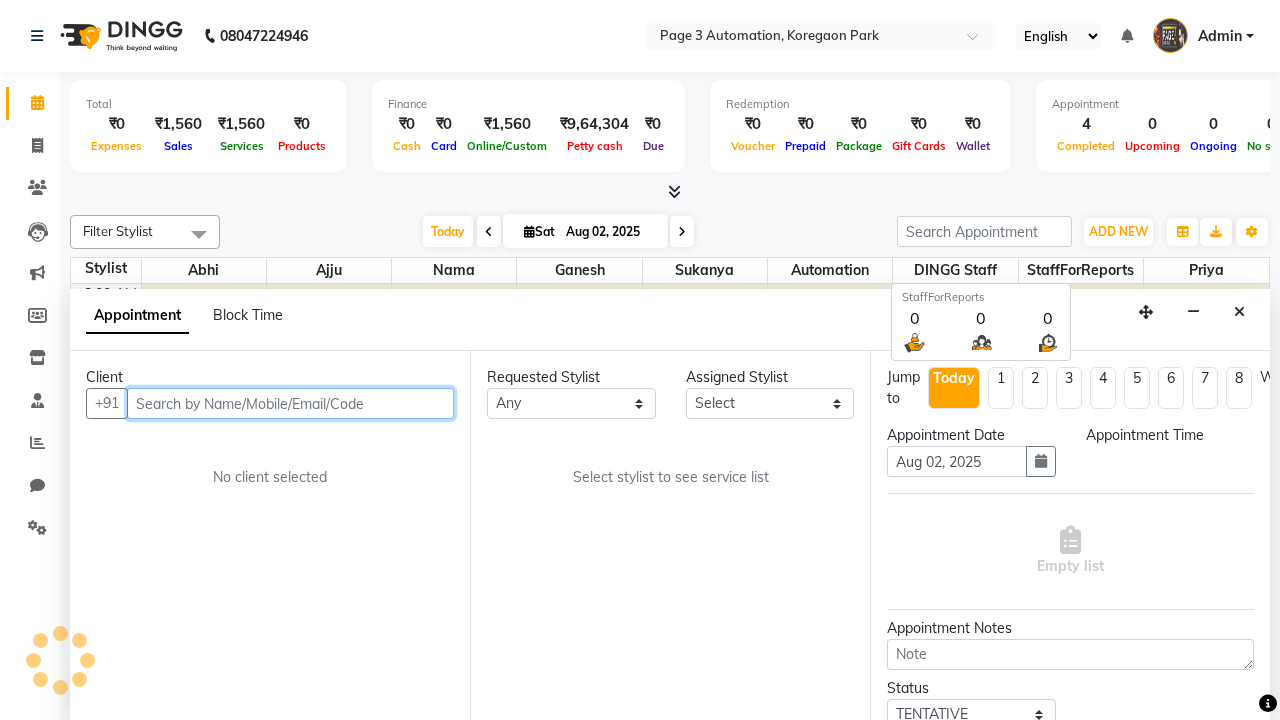 select on "540" 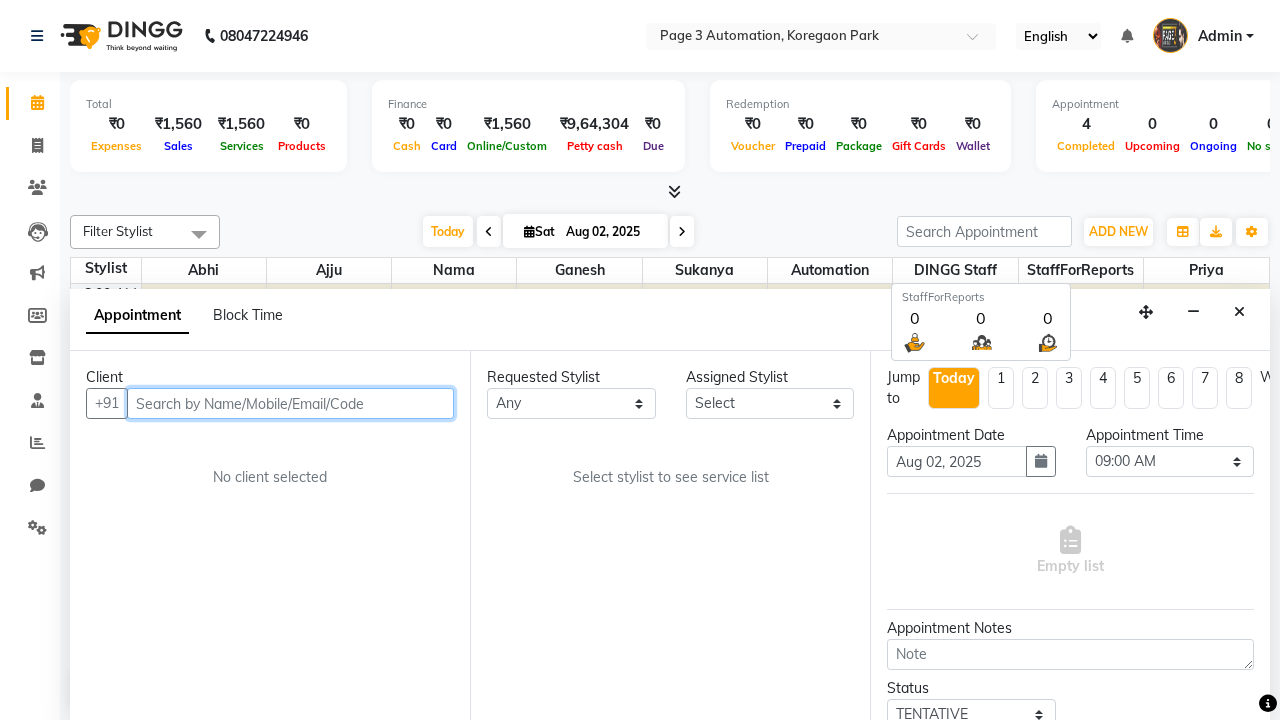 type on "8192346578" 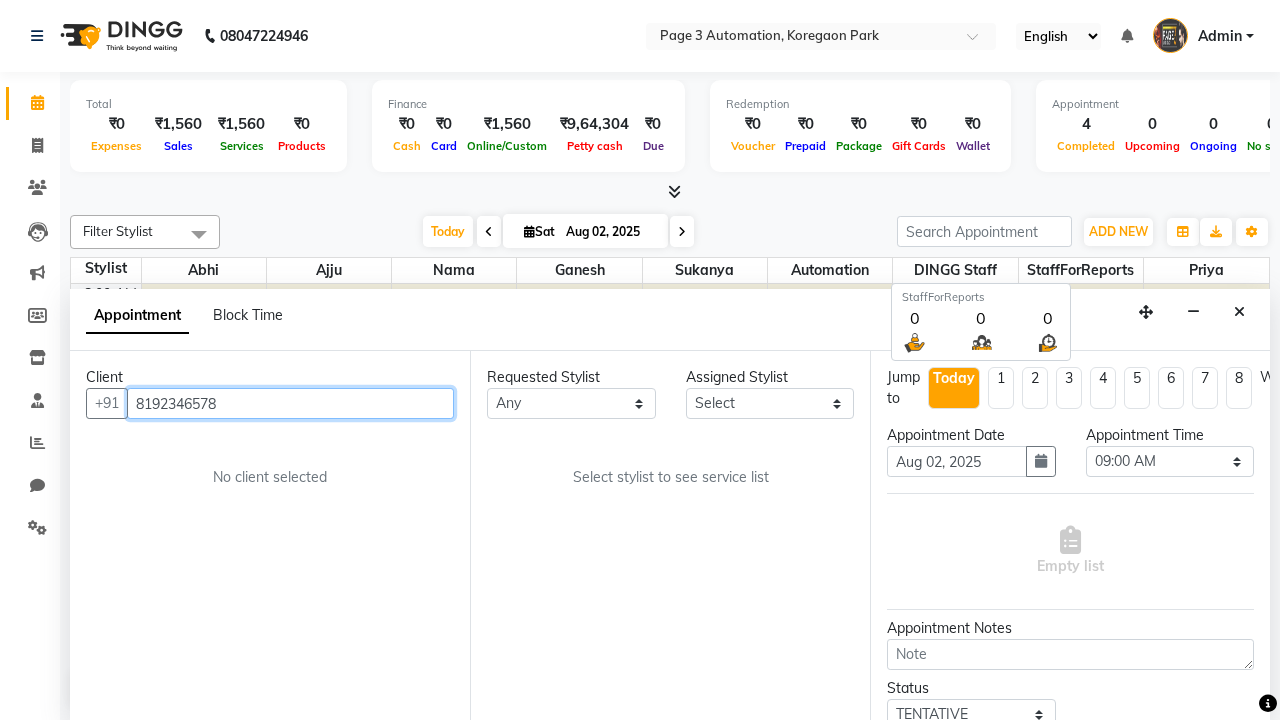 scroll, scrollTop: 1, scrollLeft: 0, axis: vertical 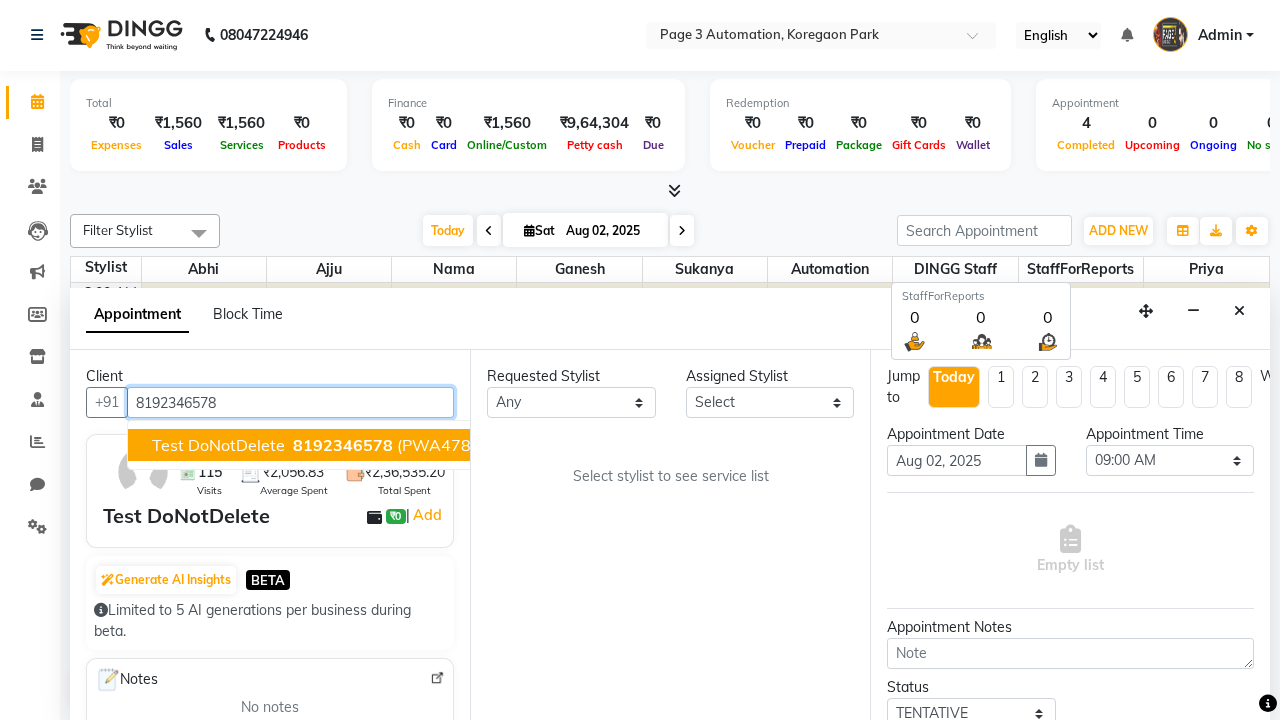 click on "8192346578" at bounding box center [343, 445] 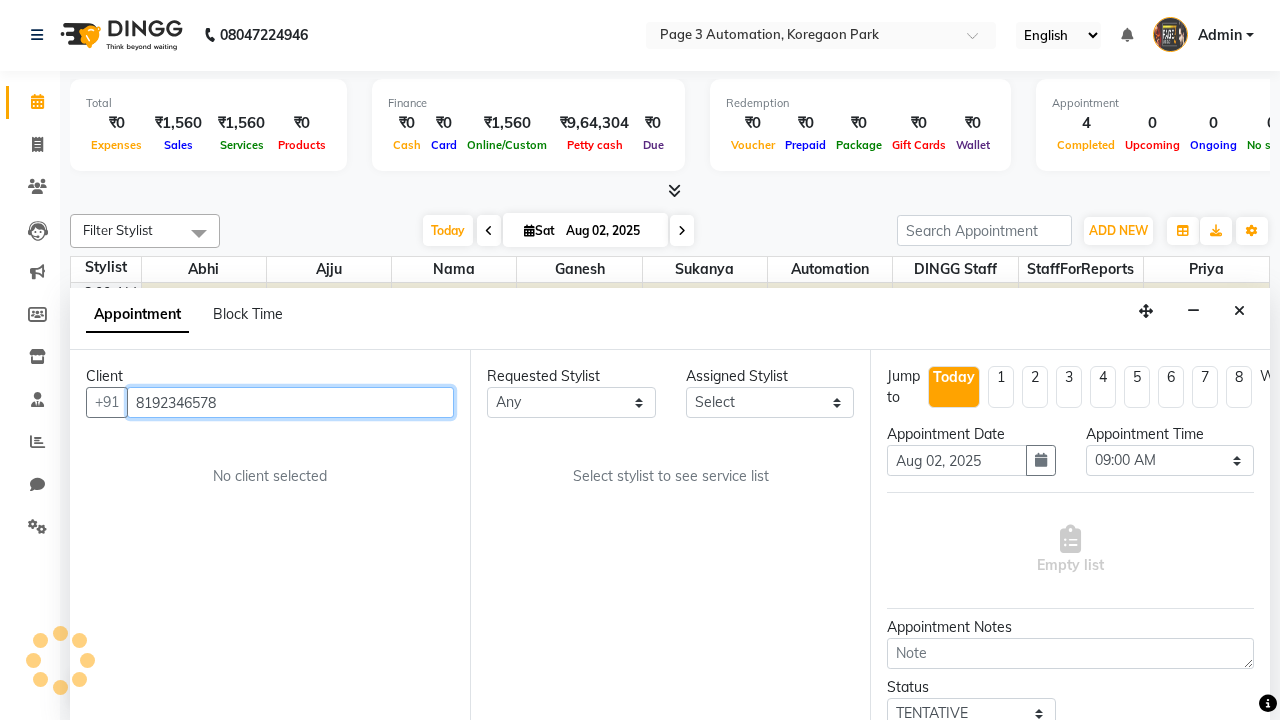 select on "711" 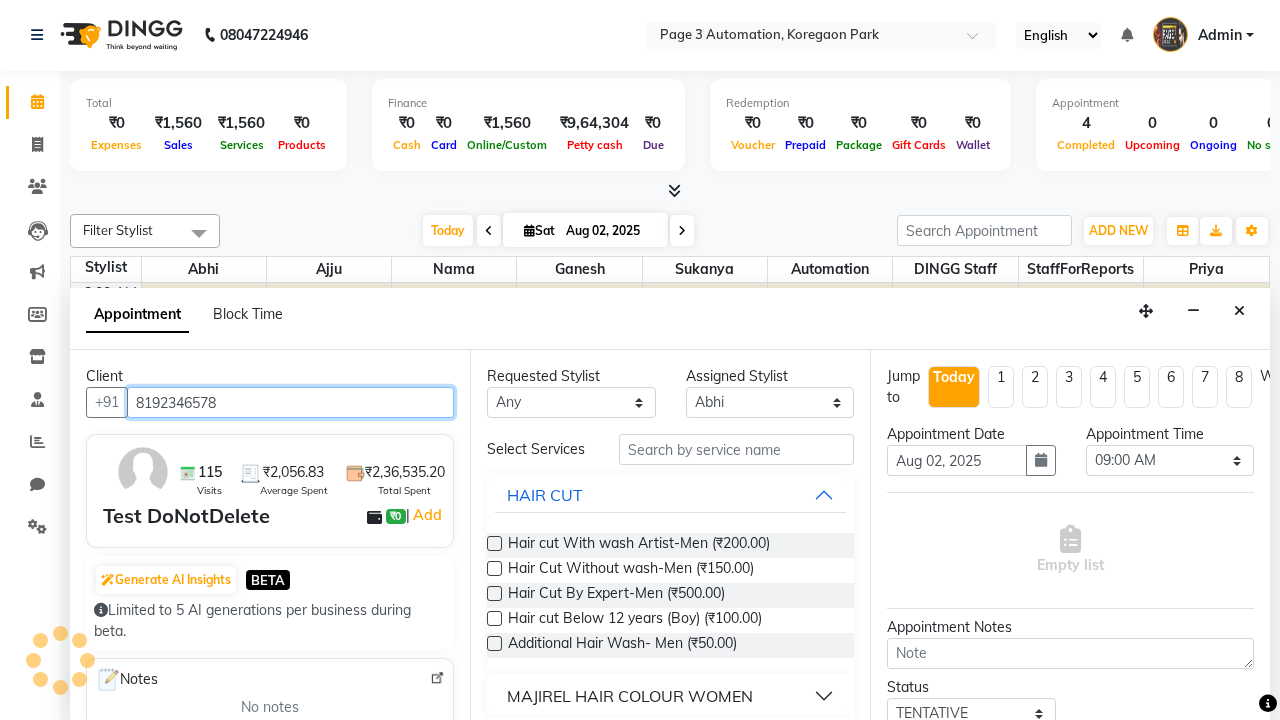 scroll, scrollTop: 0, scrollLeft: 0, axis: both 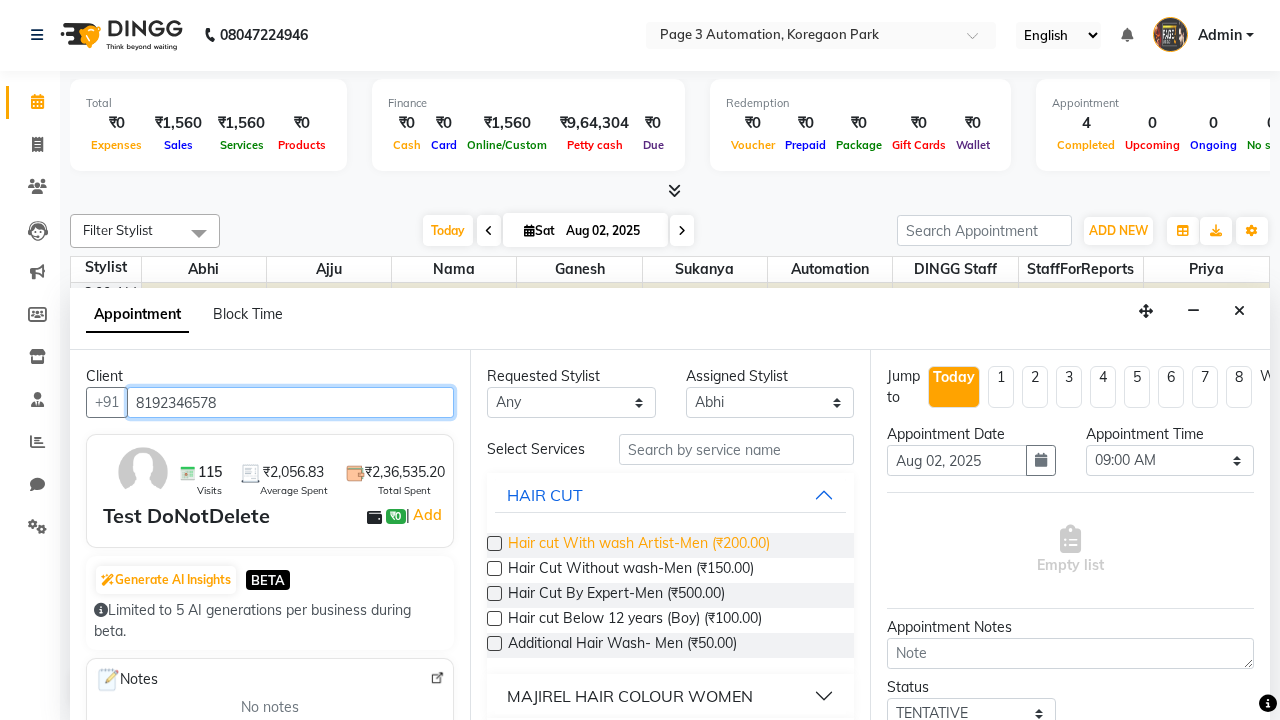 type on "8192346578" 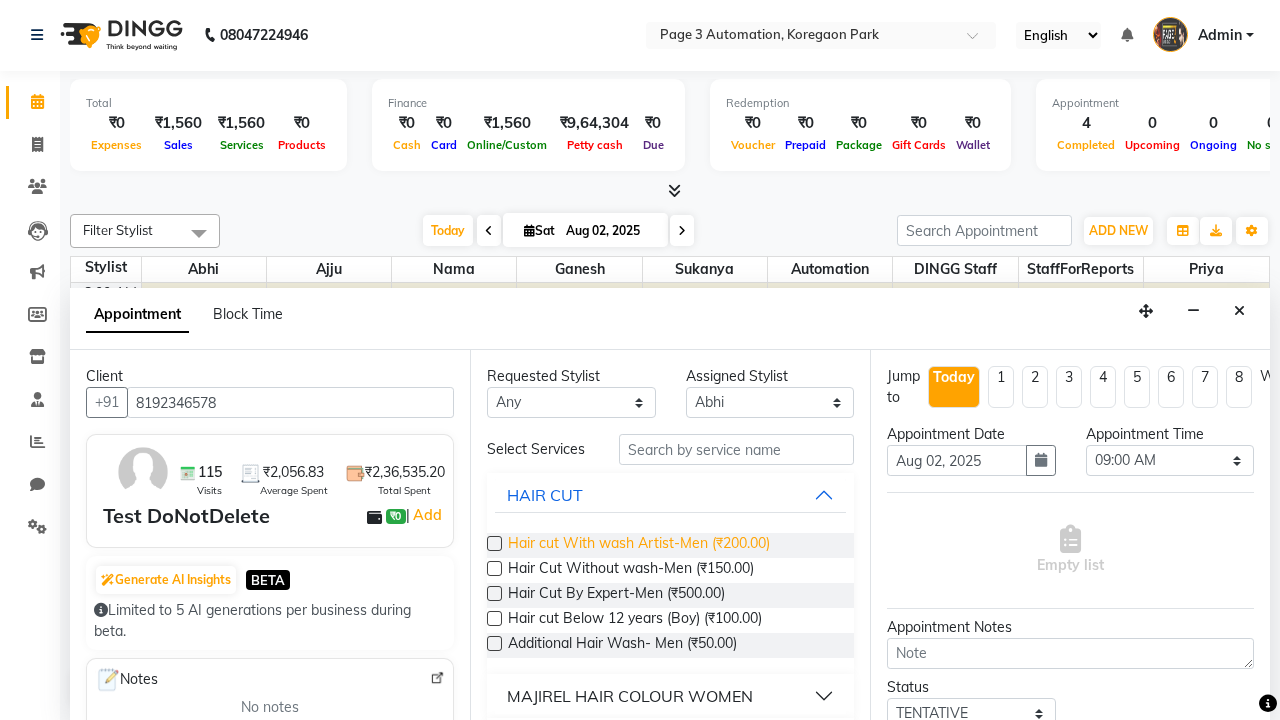 click on "Hair cut With wash Artist-Men (₹200.00)" at bounding box center [639, 545] 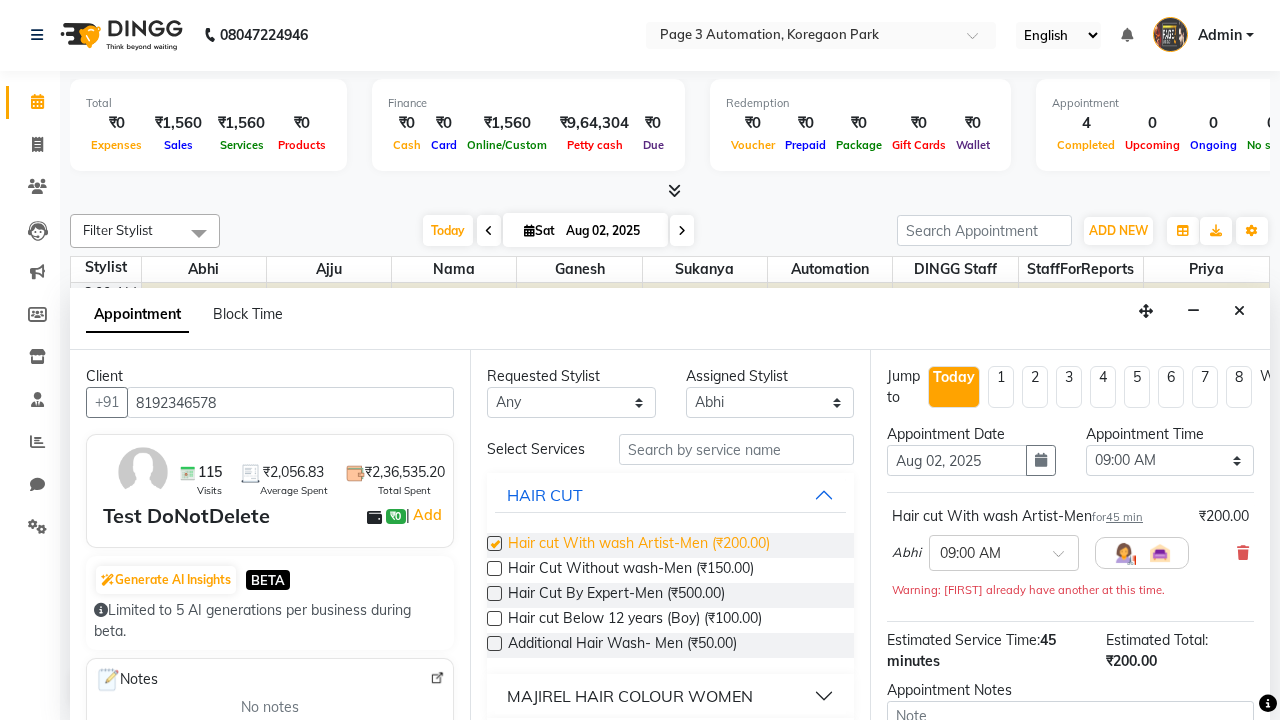 checkbox on "false" 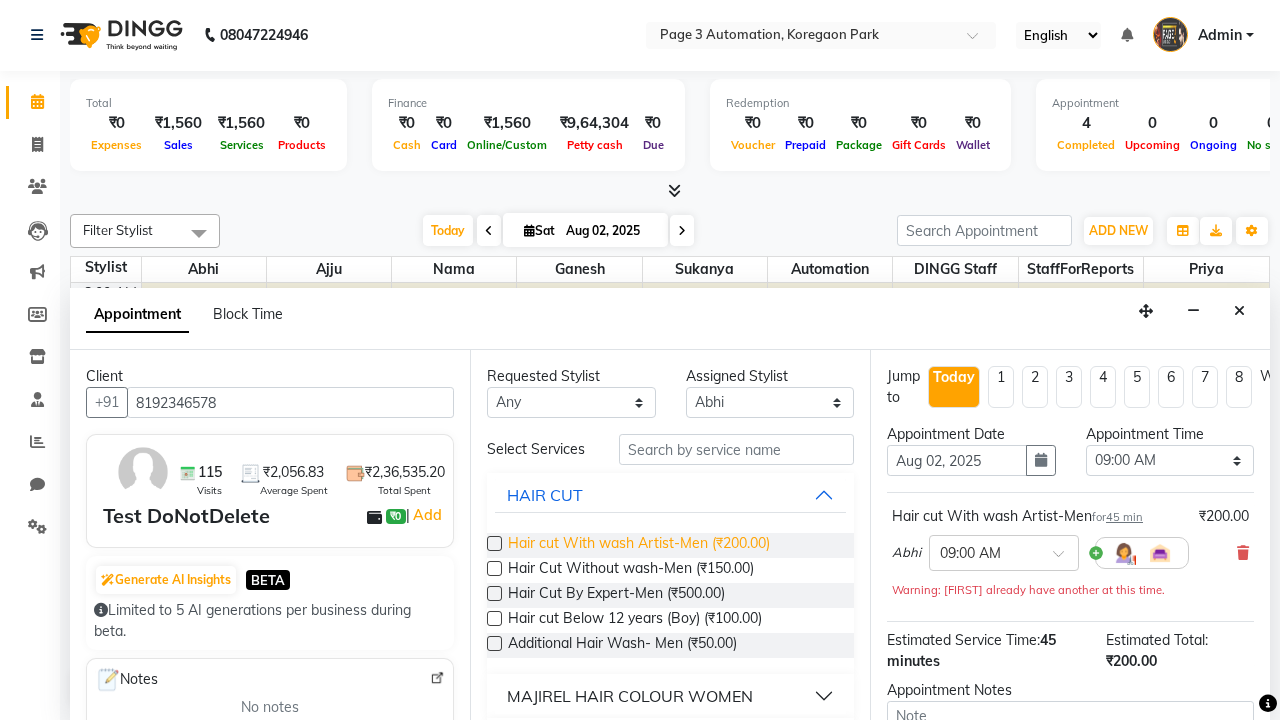 select on "825" 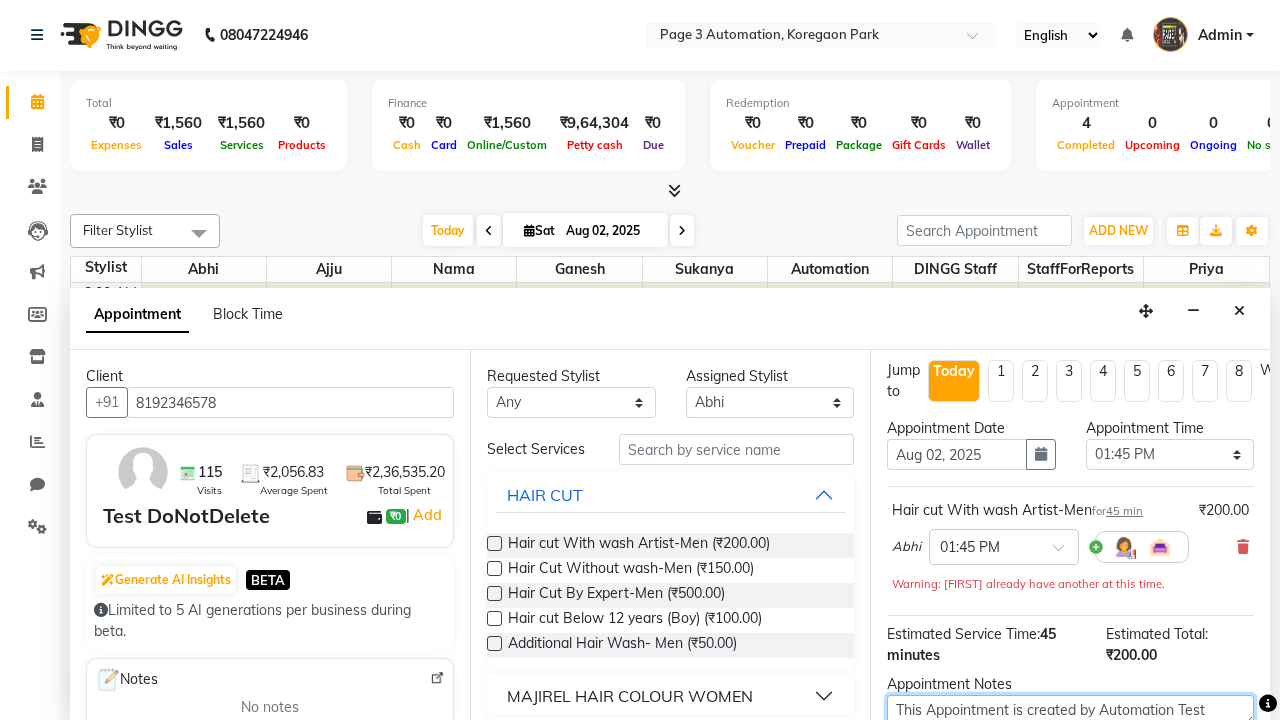 type on "This Appointment is created by Automation Test" 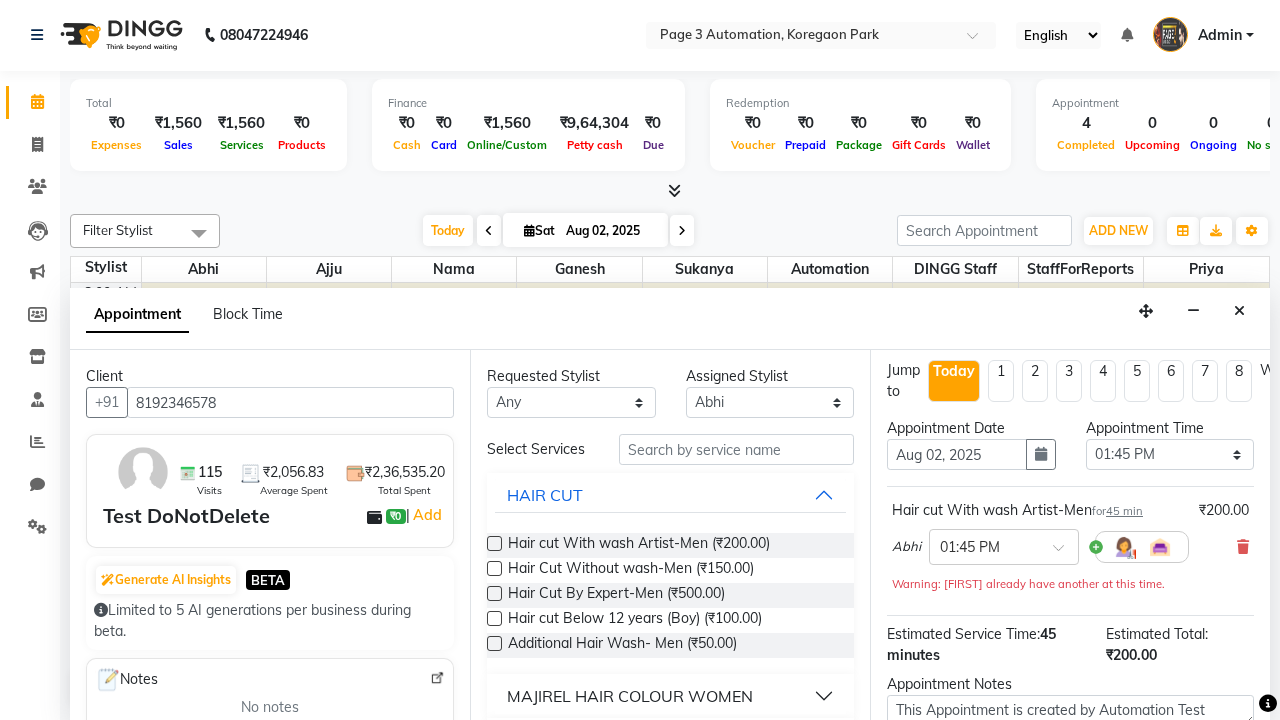 click at bounding box center (1097, 837) 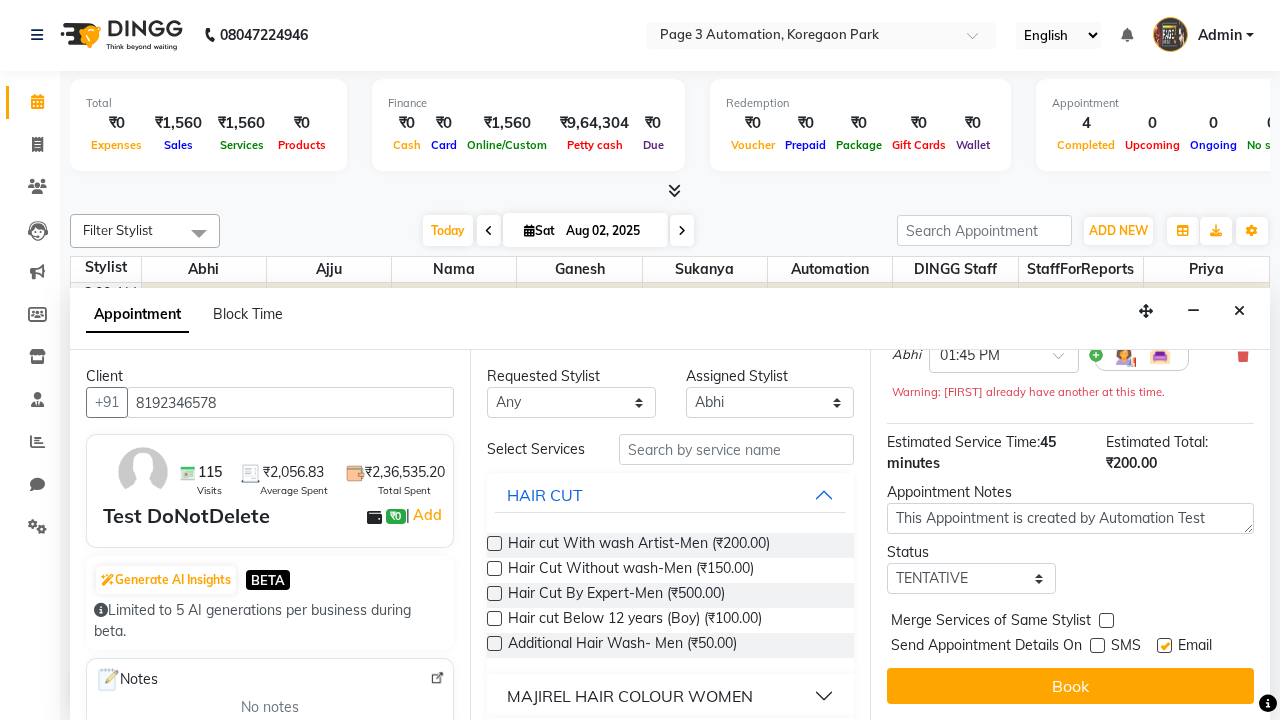 click at bounding box center [1164, 645] 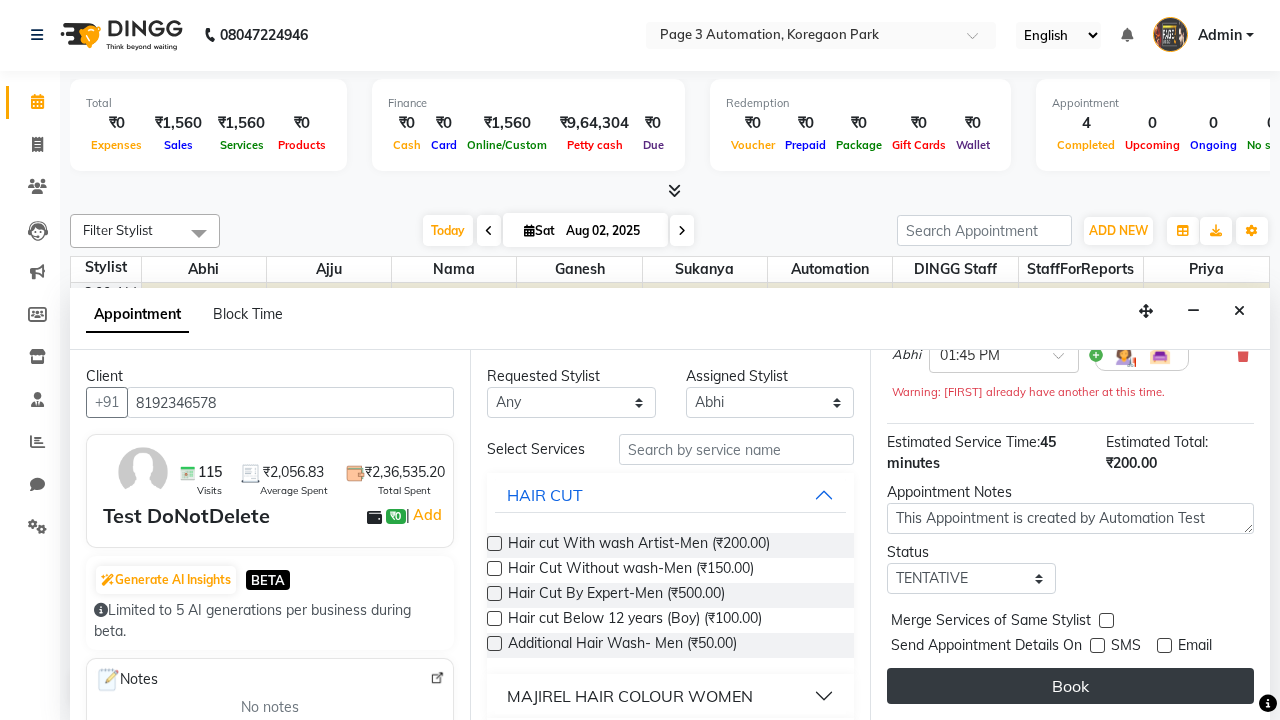 click on "Book" at bounding box center (1070, 686) 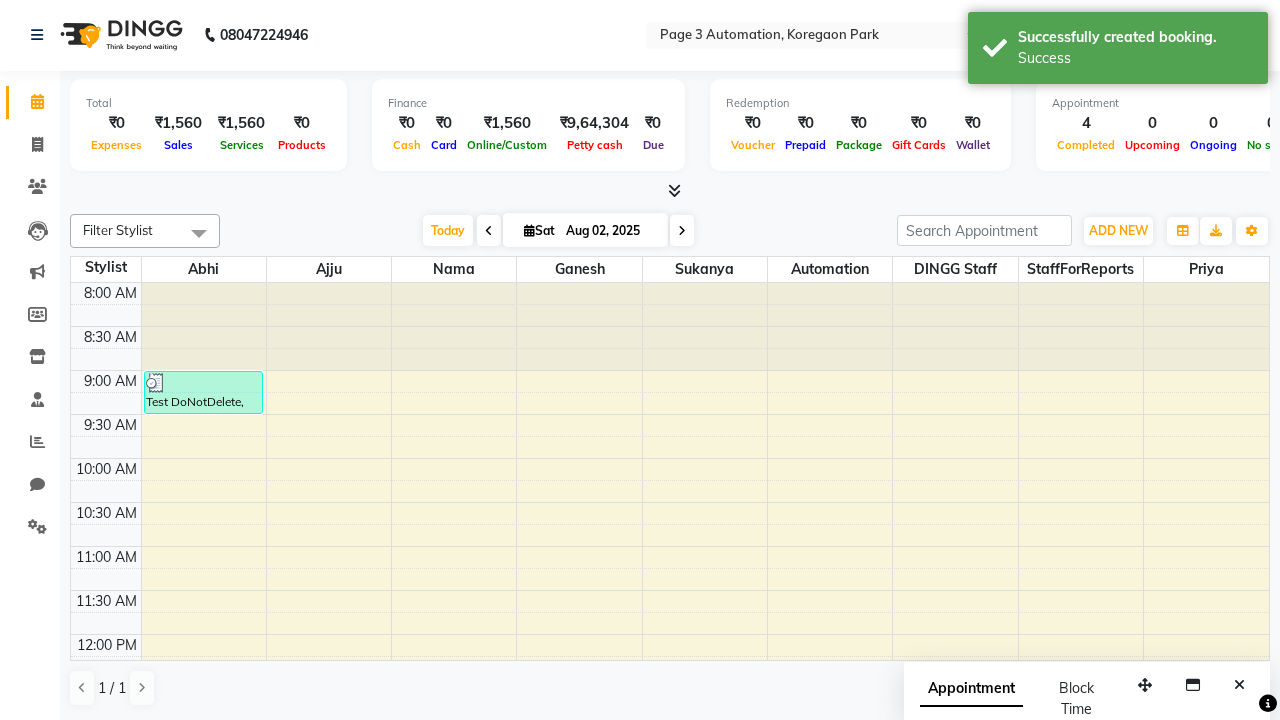 scroll, scrollTop: 0, scrollLeft: 0, axis: both 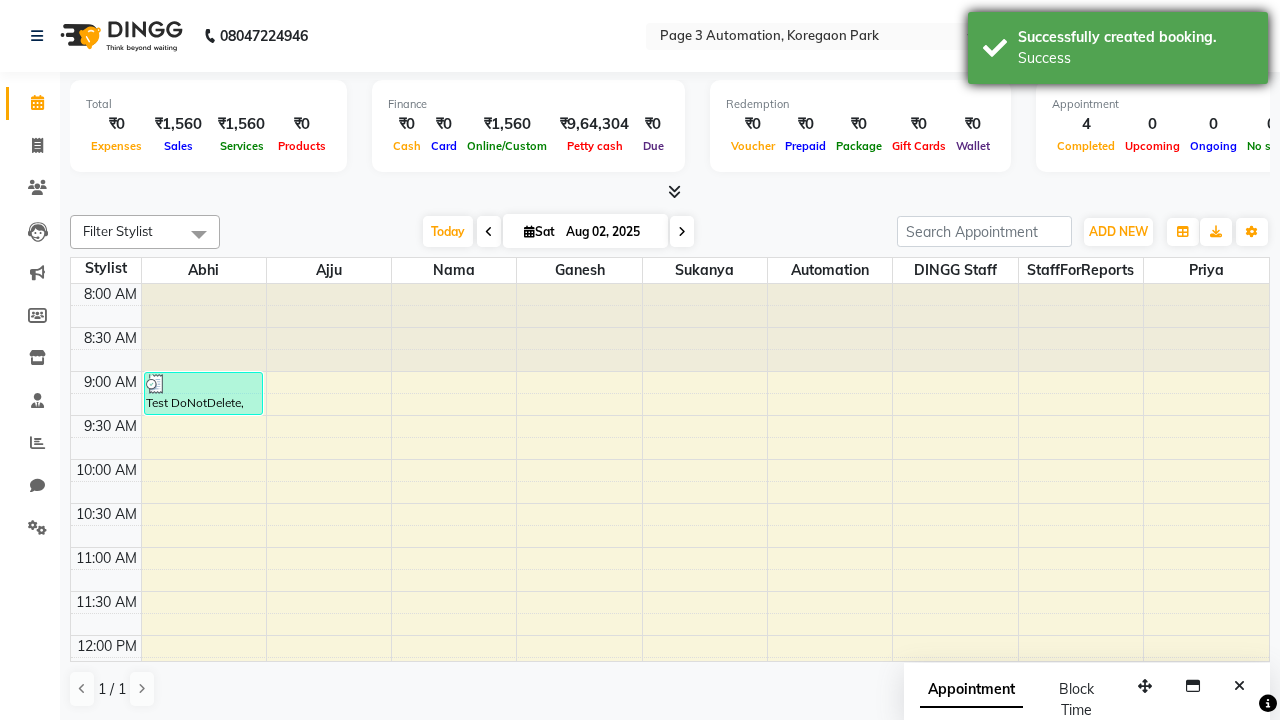 click on "Success" at bounding box center (1135, 58) 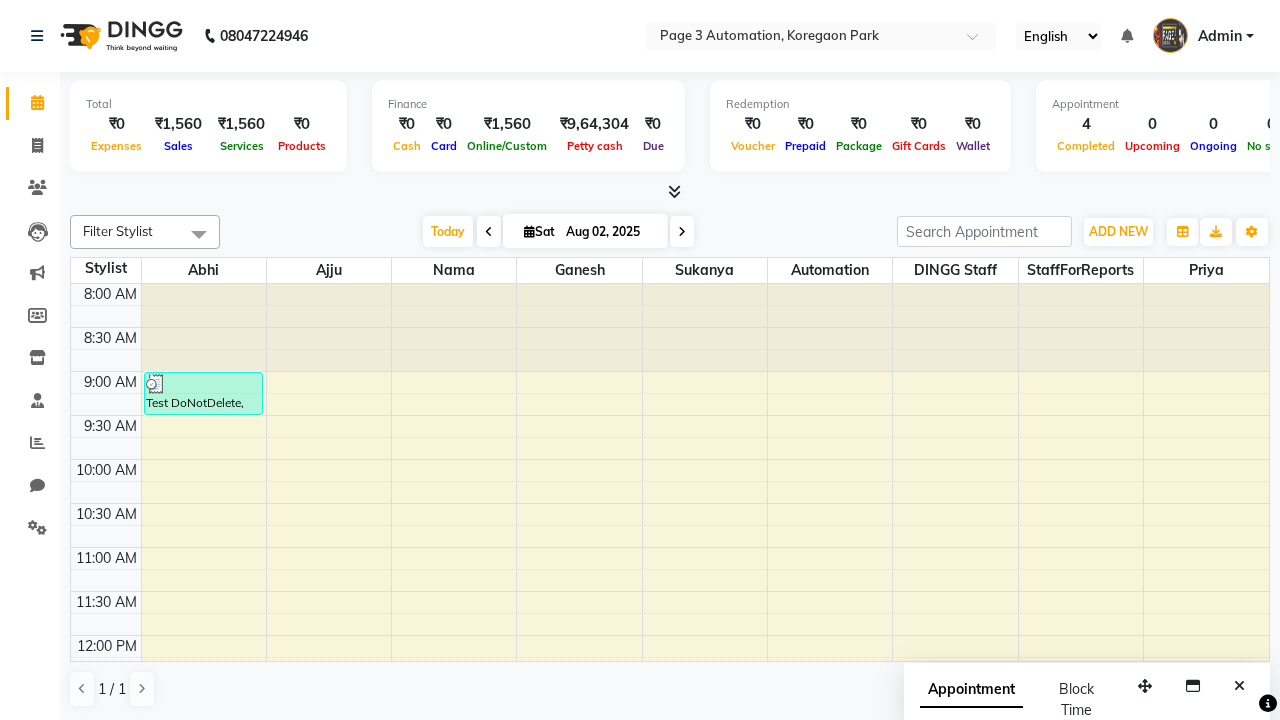 click at bounding box center [199, 234] 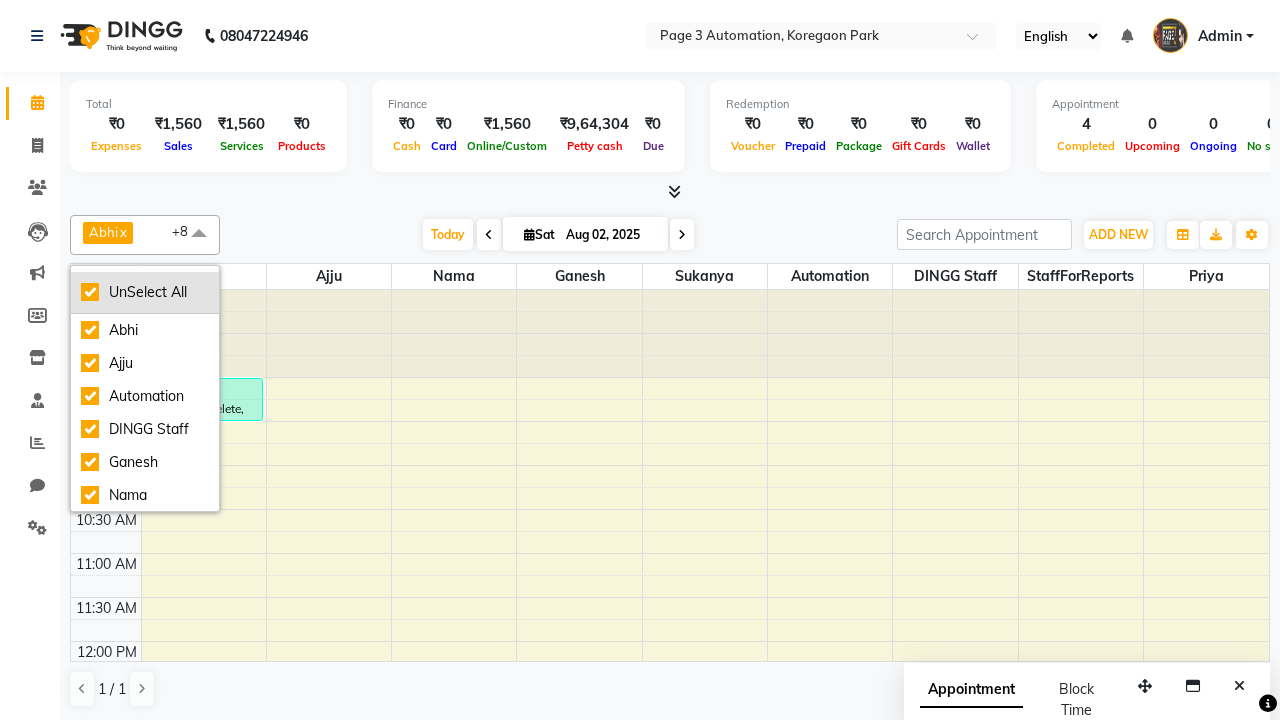 click on "UnSelect All" at bounding box center (145, 292) 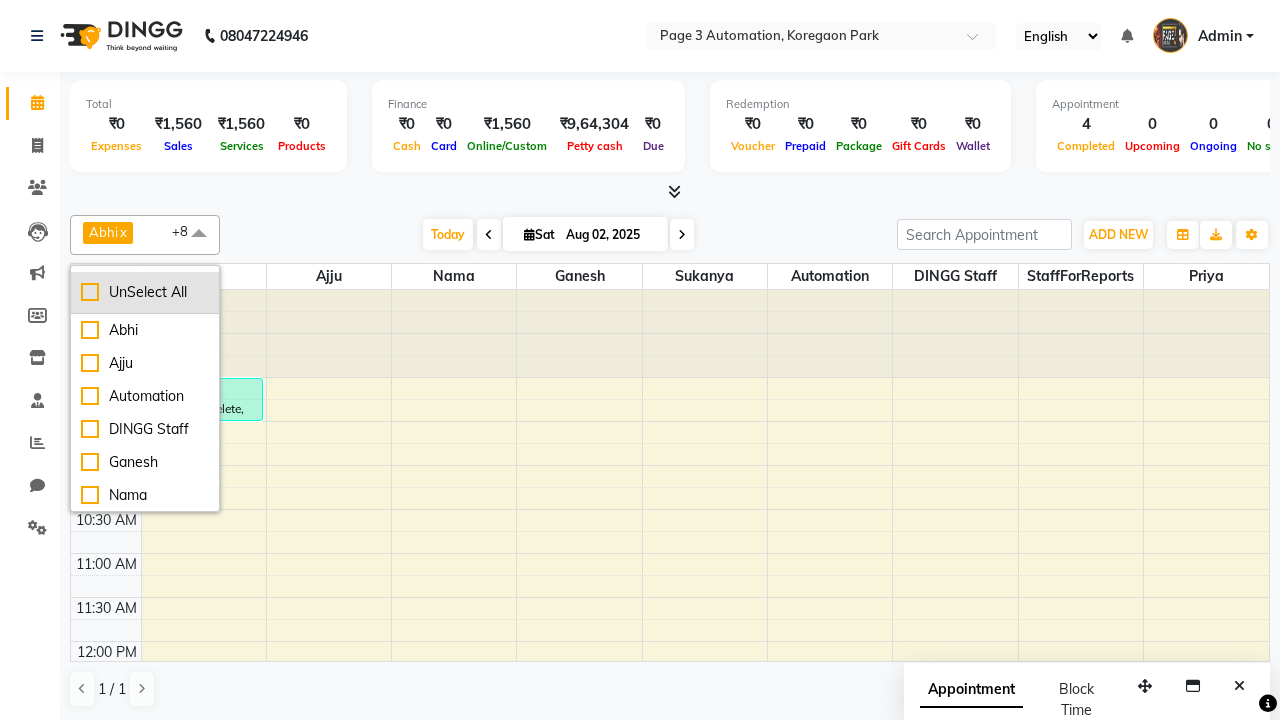 checkbox on "false" 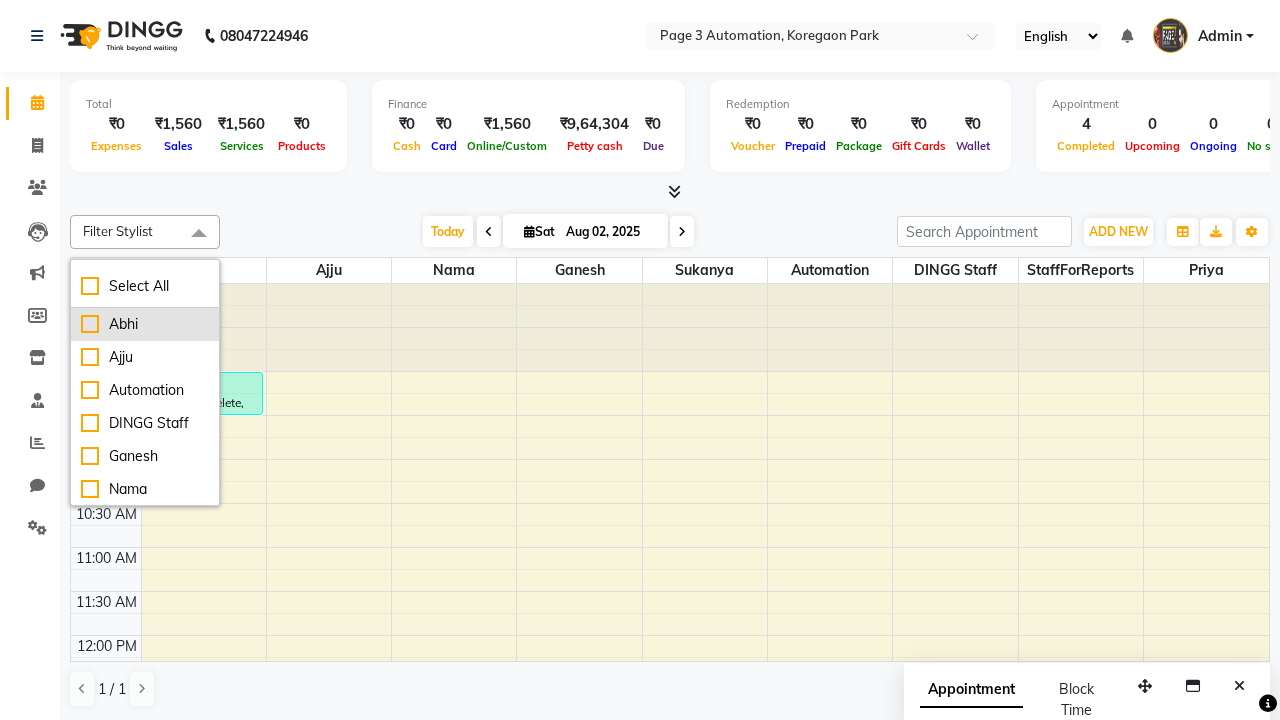 click on "Abhi" at bounding box center [145, 324] 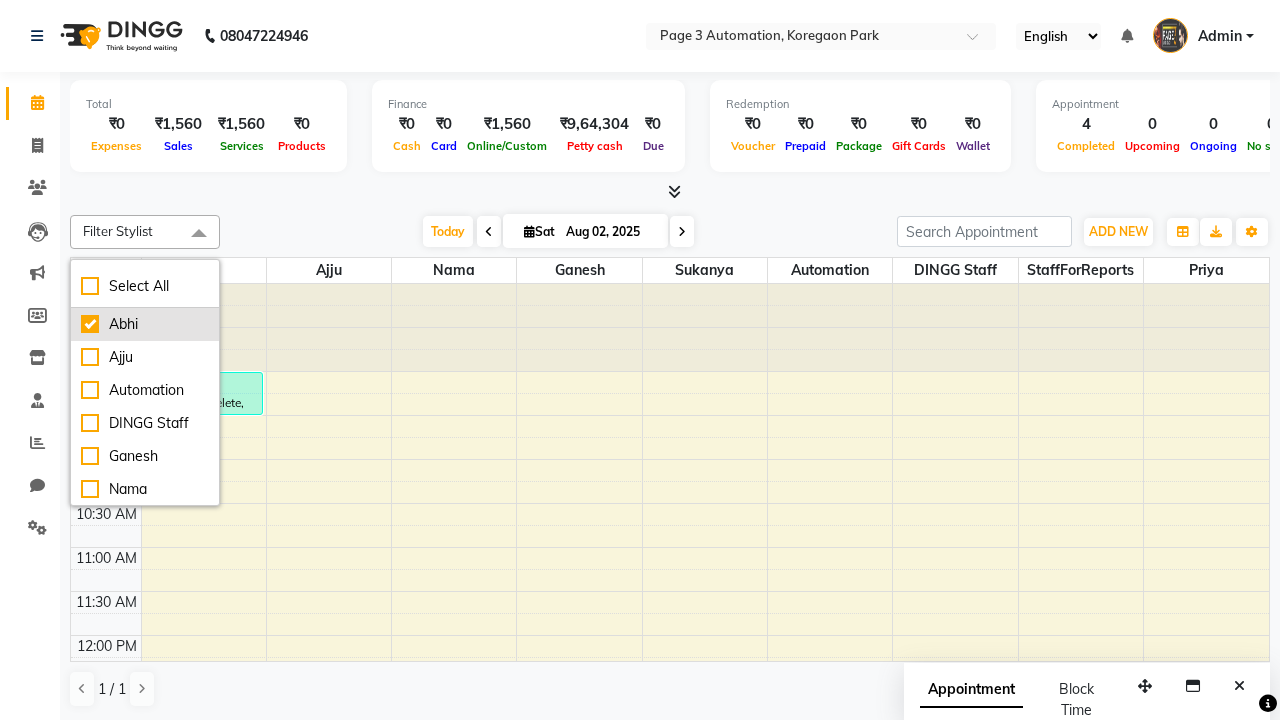 checkbox on "true" 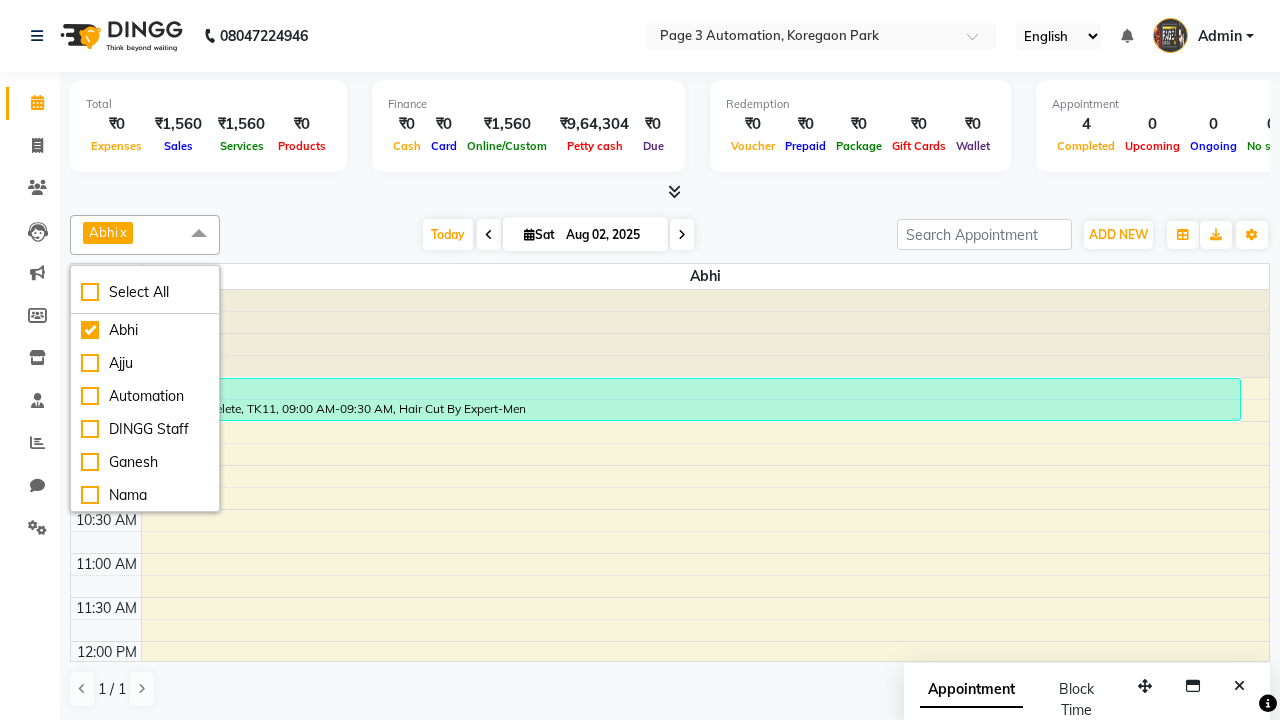 click at bounding box center (199, 234) 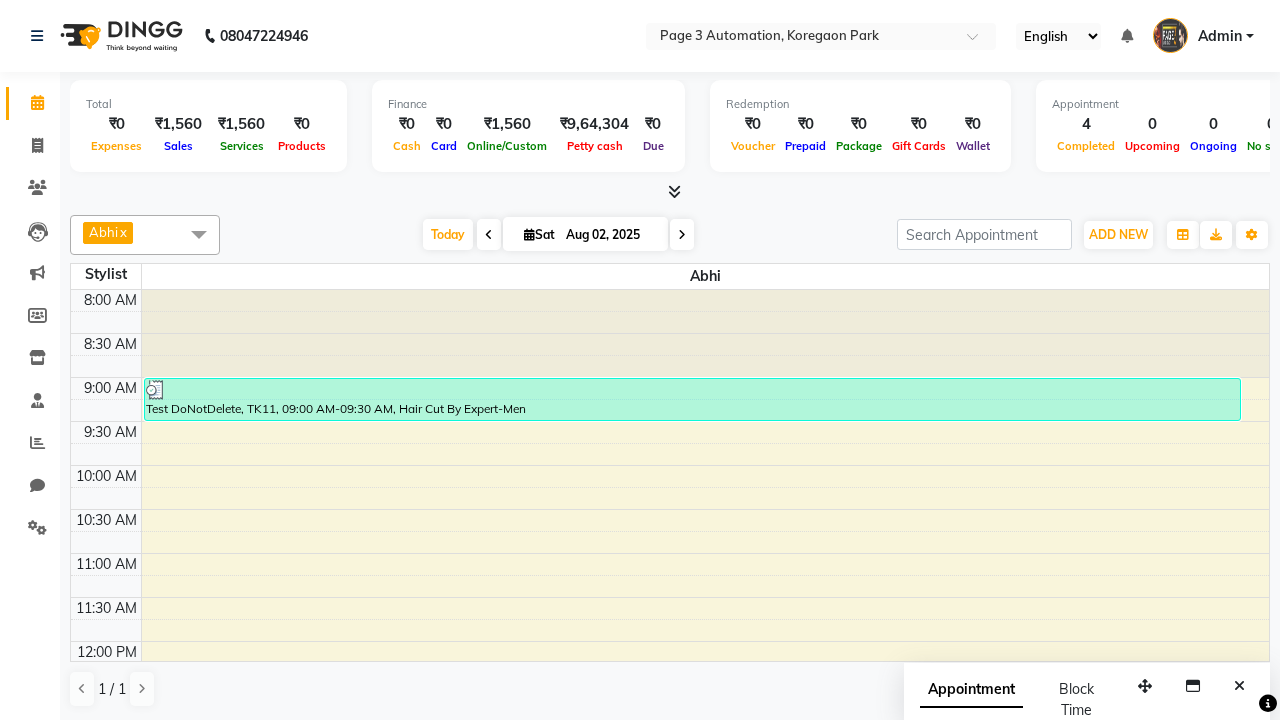 click on "Test DoNotDelete, TK13, 01:45 PM-02:30 PM, Hair cut With wash Artist-Men" at bounding box center [418, 828] 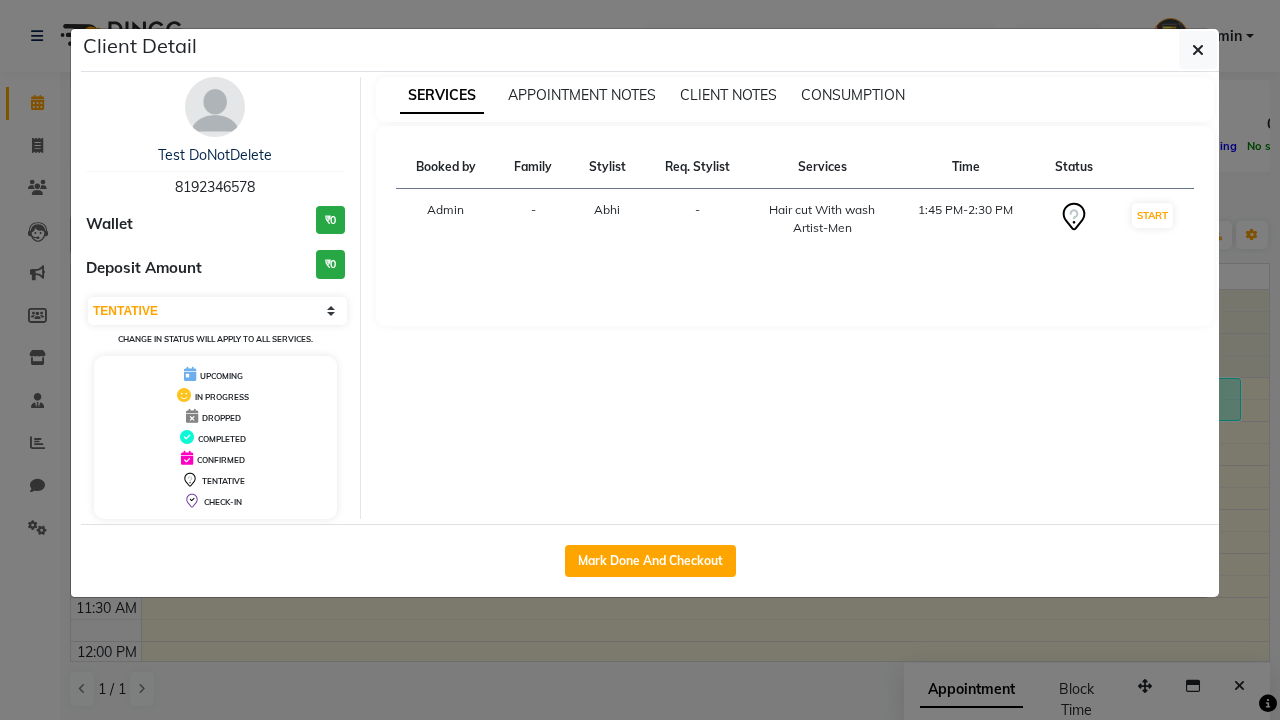 scroll, scrollTop: 353, scrollLeft: 0, axis: vertical 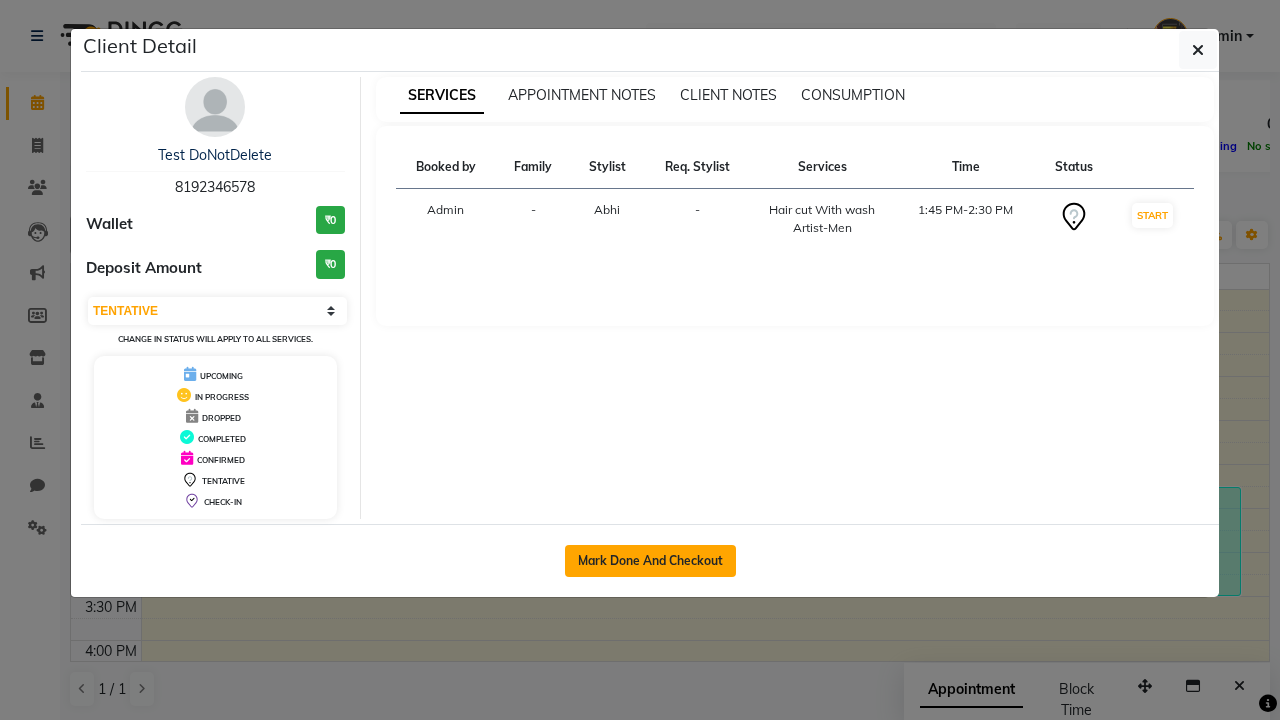 click on "Mark Done And Checkout" 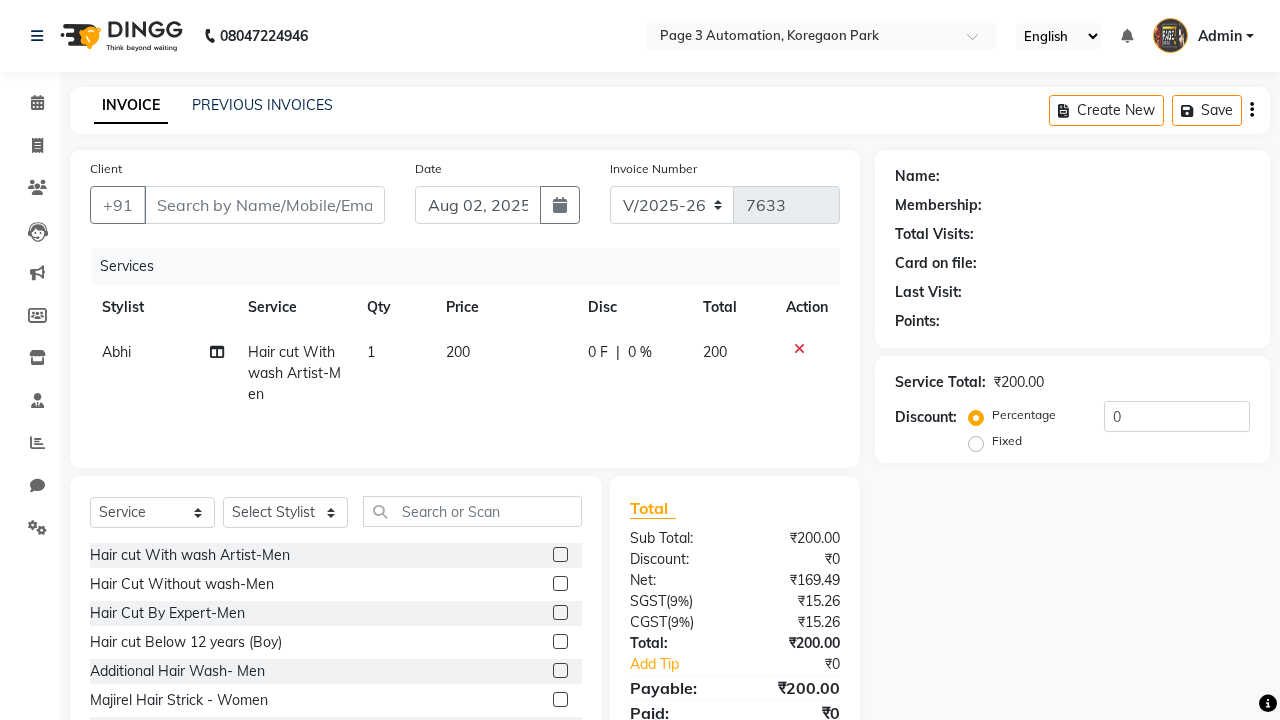 type on "8192346578" 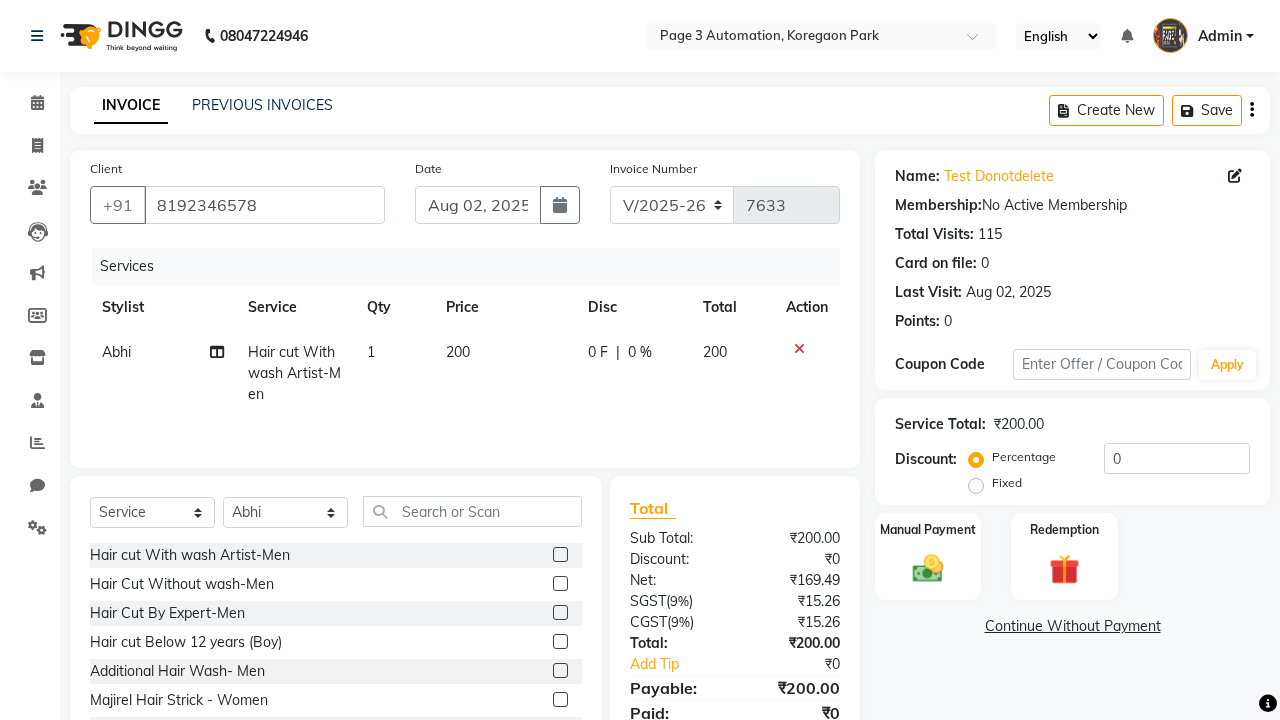 select on "71572" 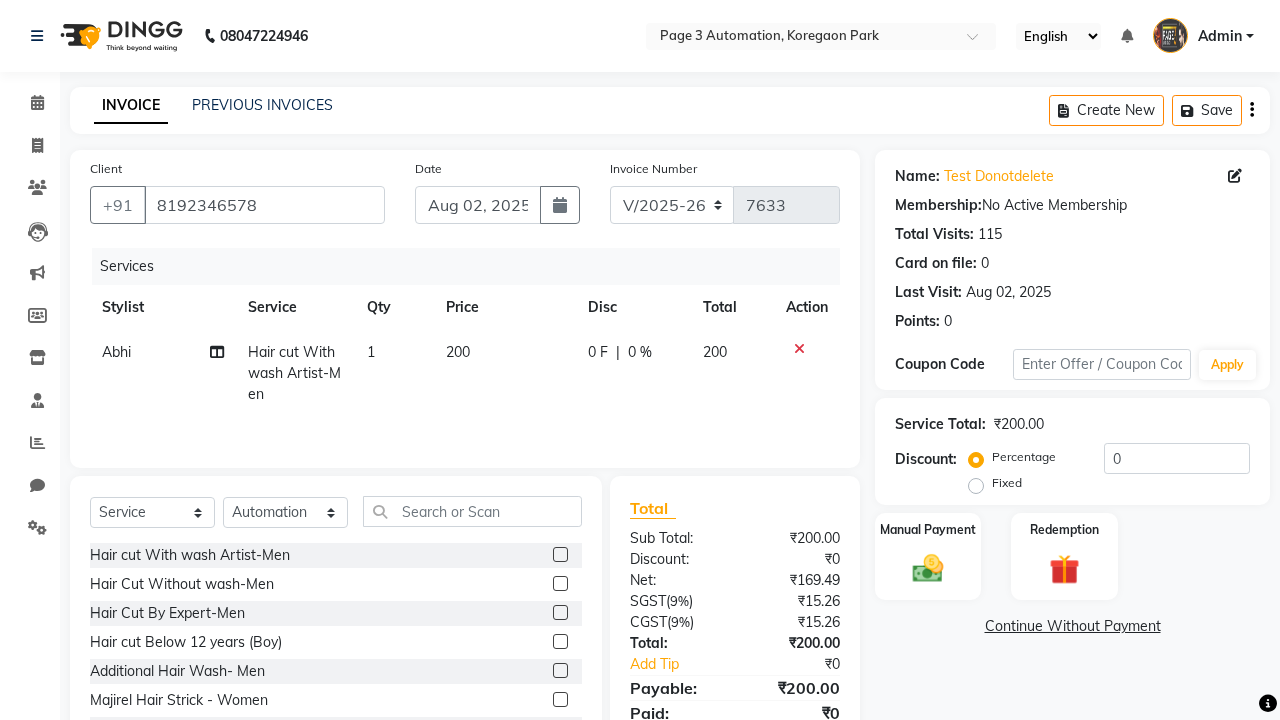click 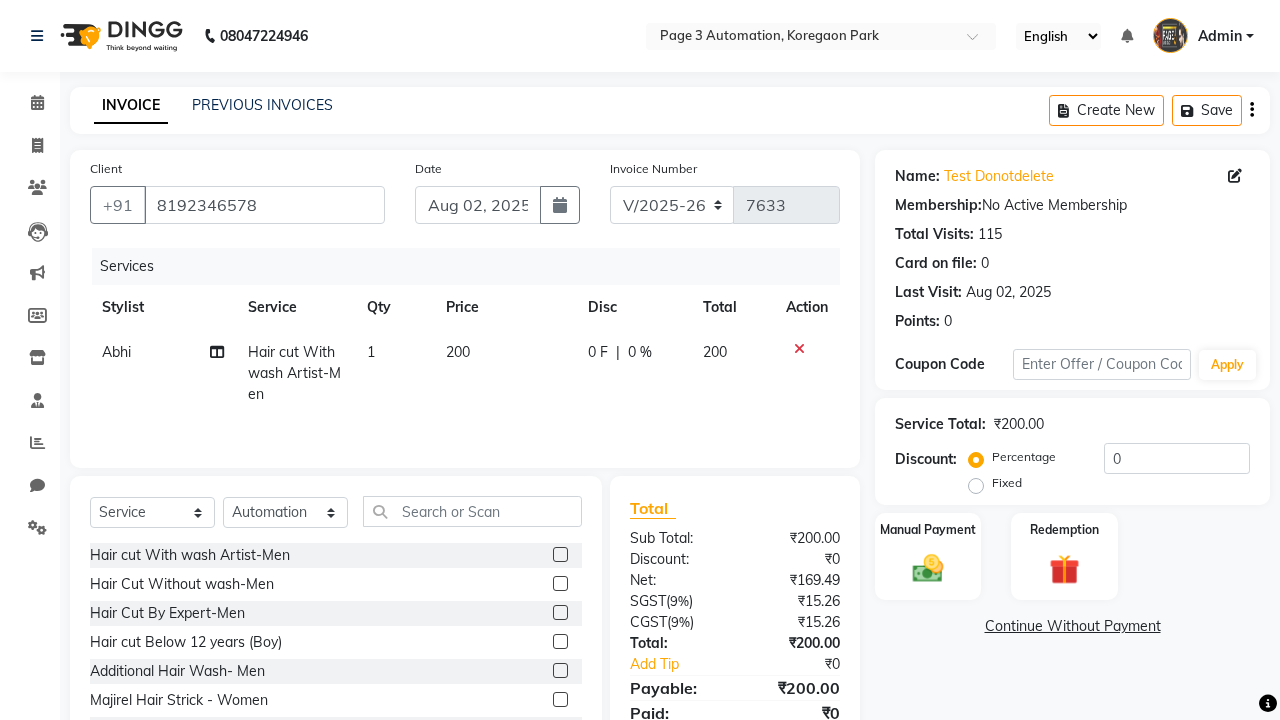 click at bounding box center (559, 584) 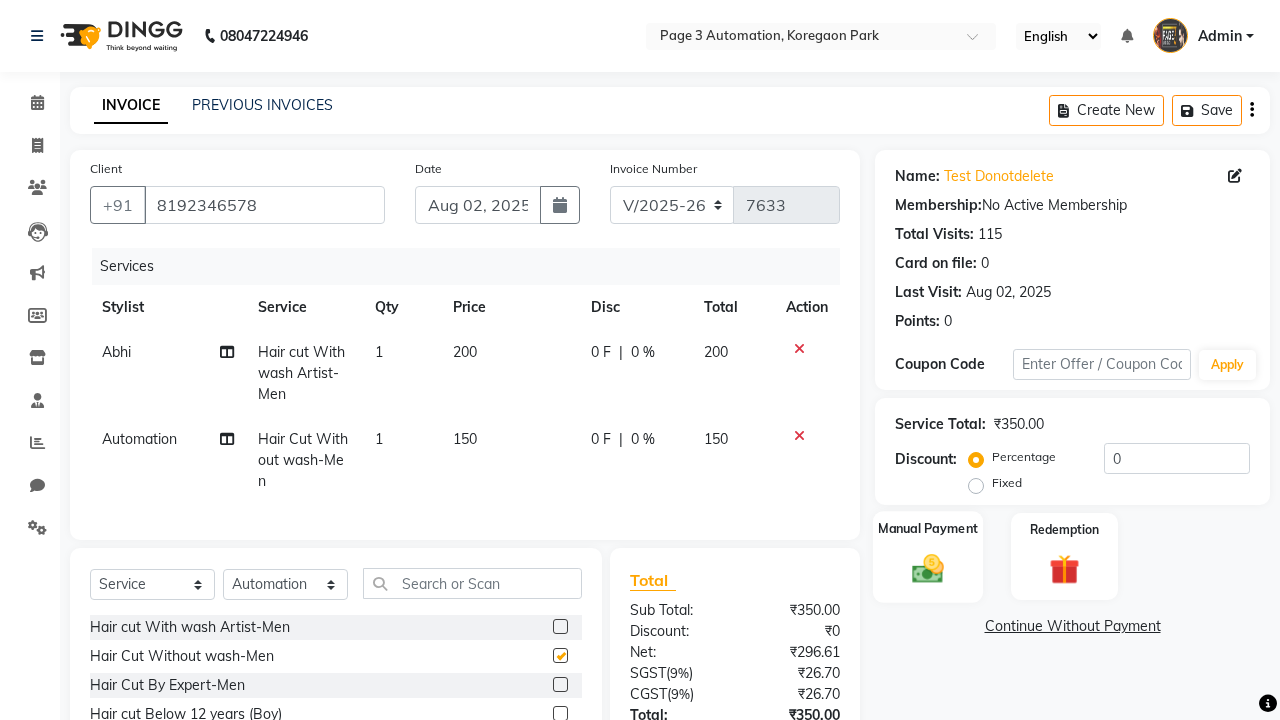 click 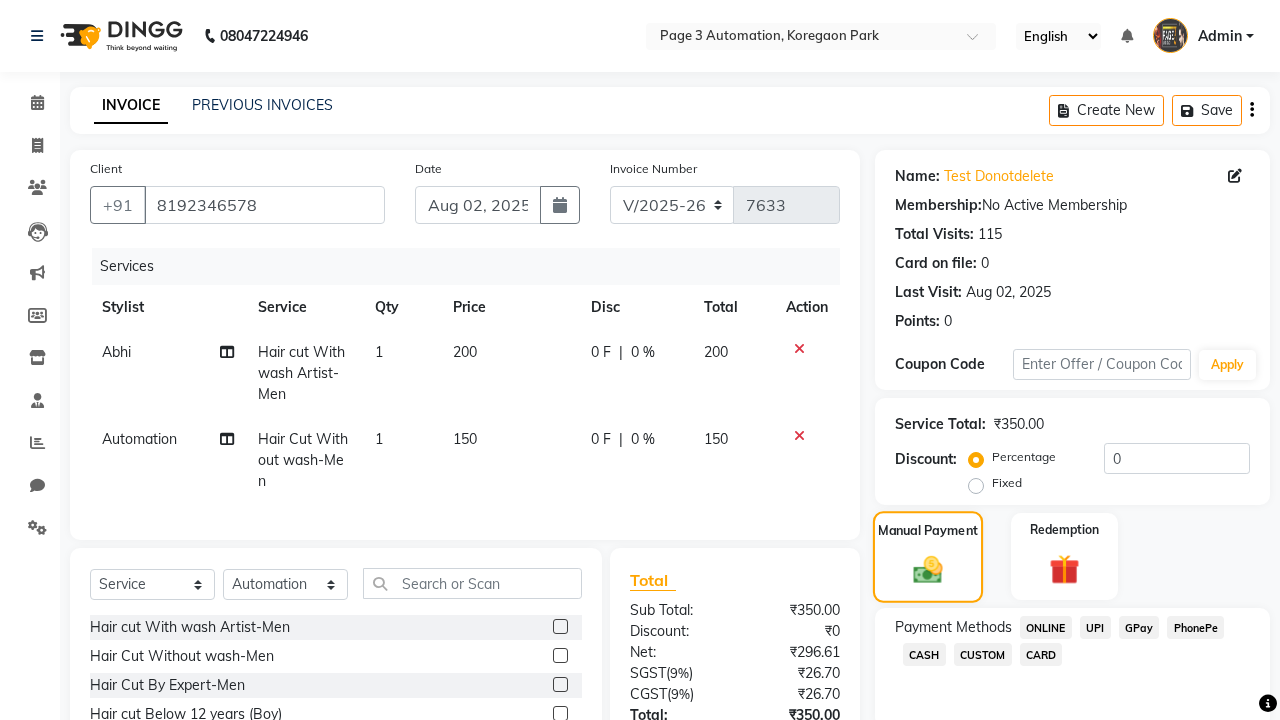 checkbox on "false" 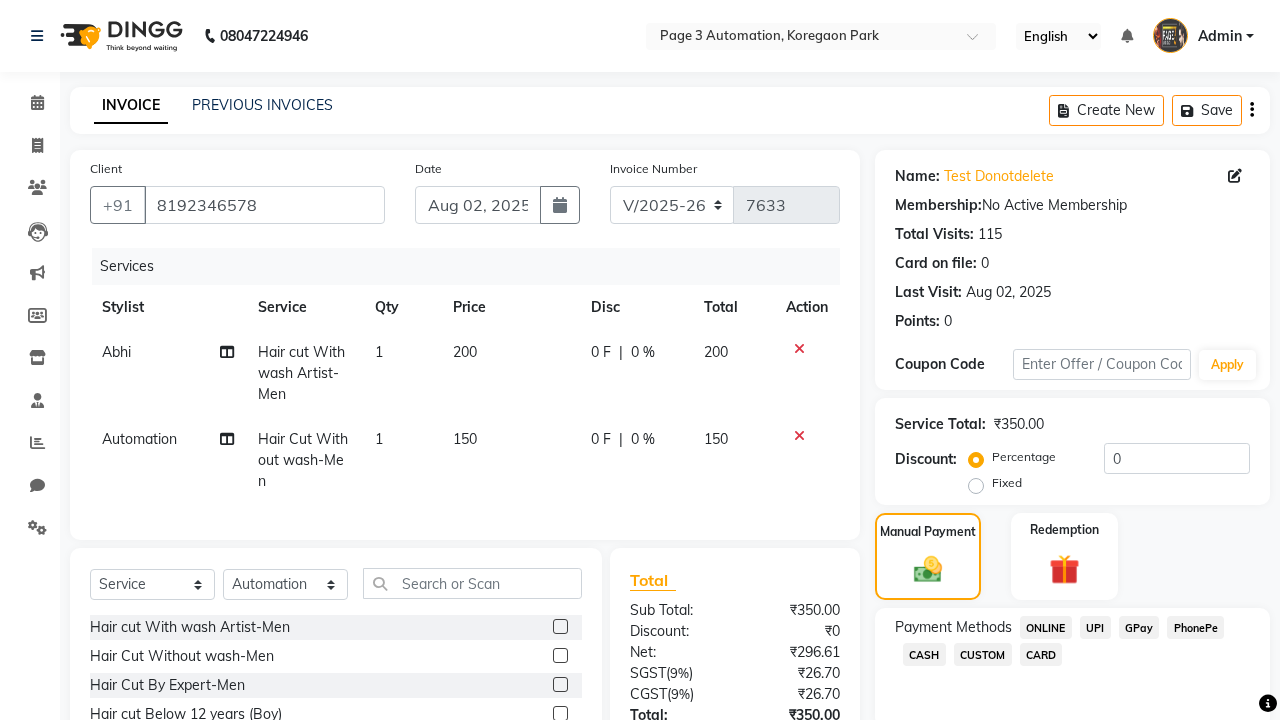 click on "ONLINE" 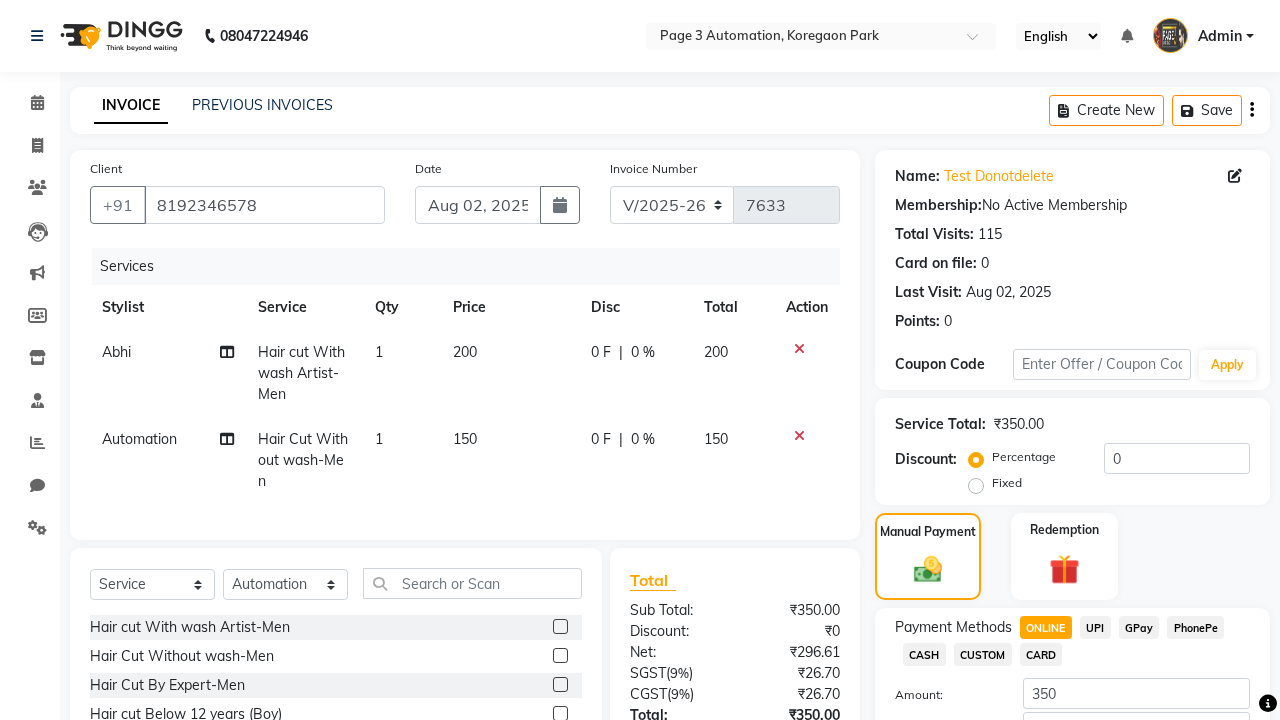 scroll, scrollTop: 153, scrollLeft: 0, axis: vertical 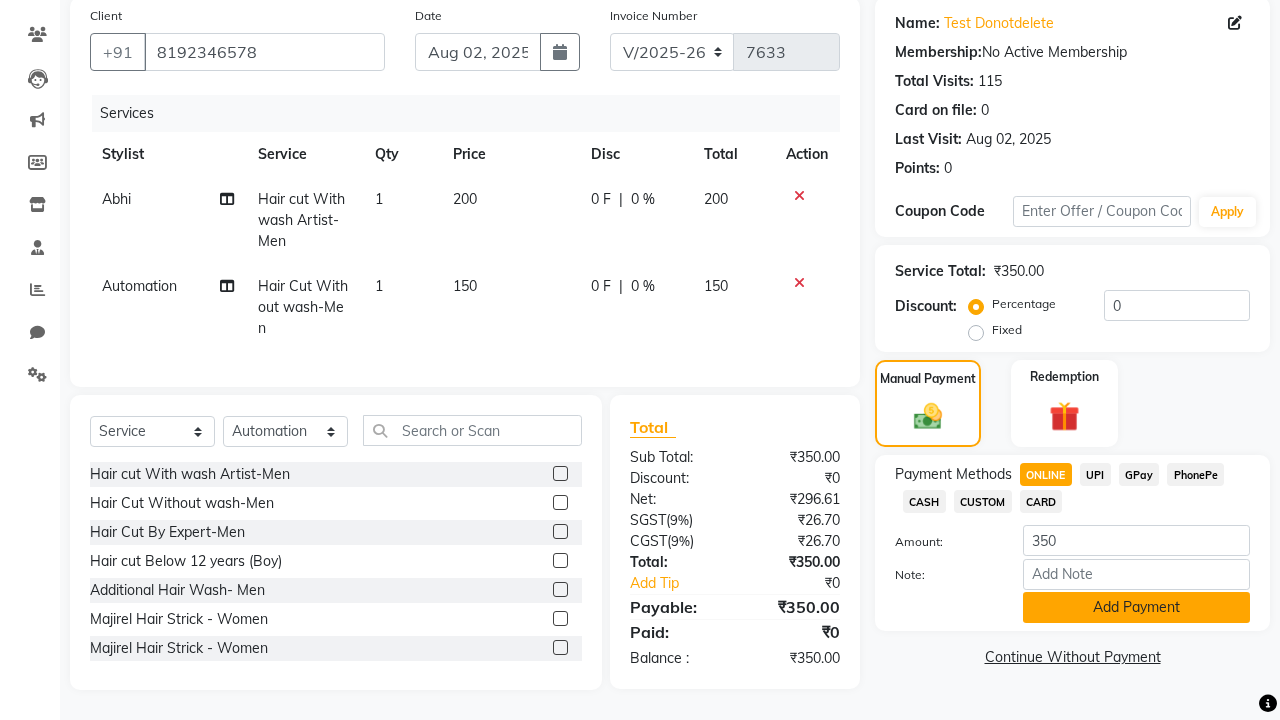 click on "Add Payment" 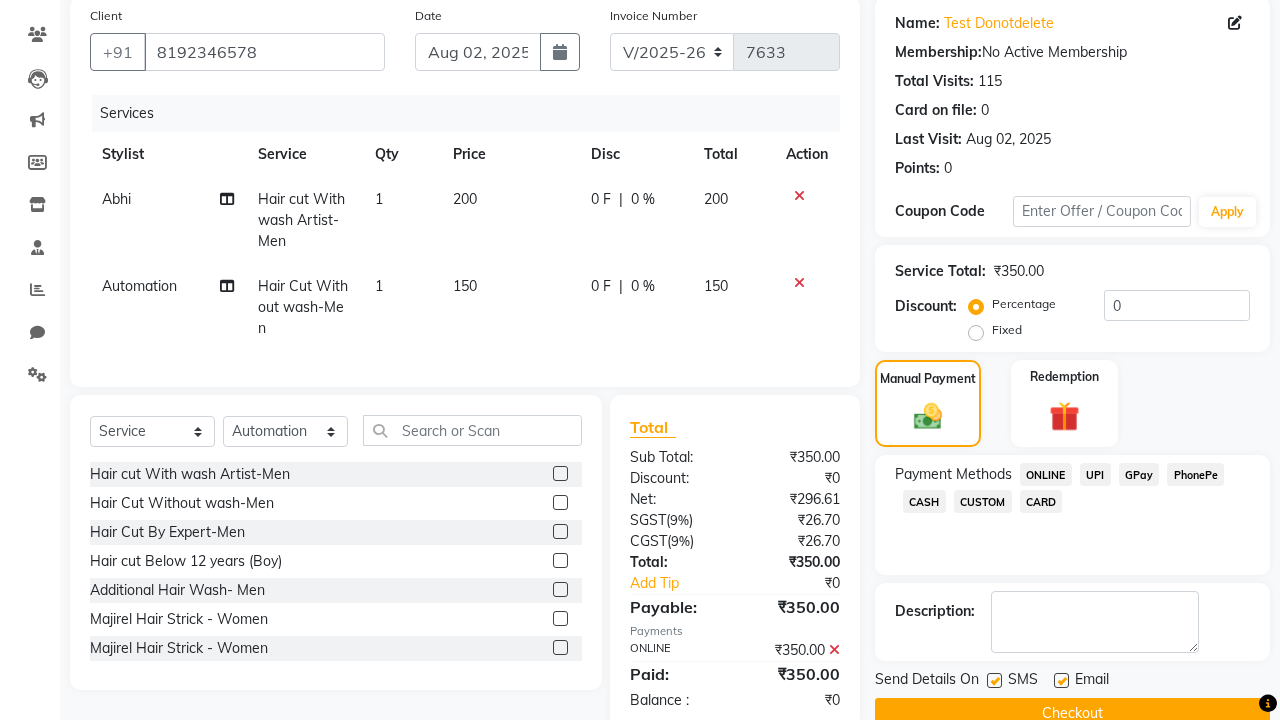 click 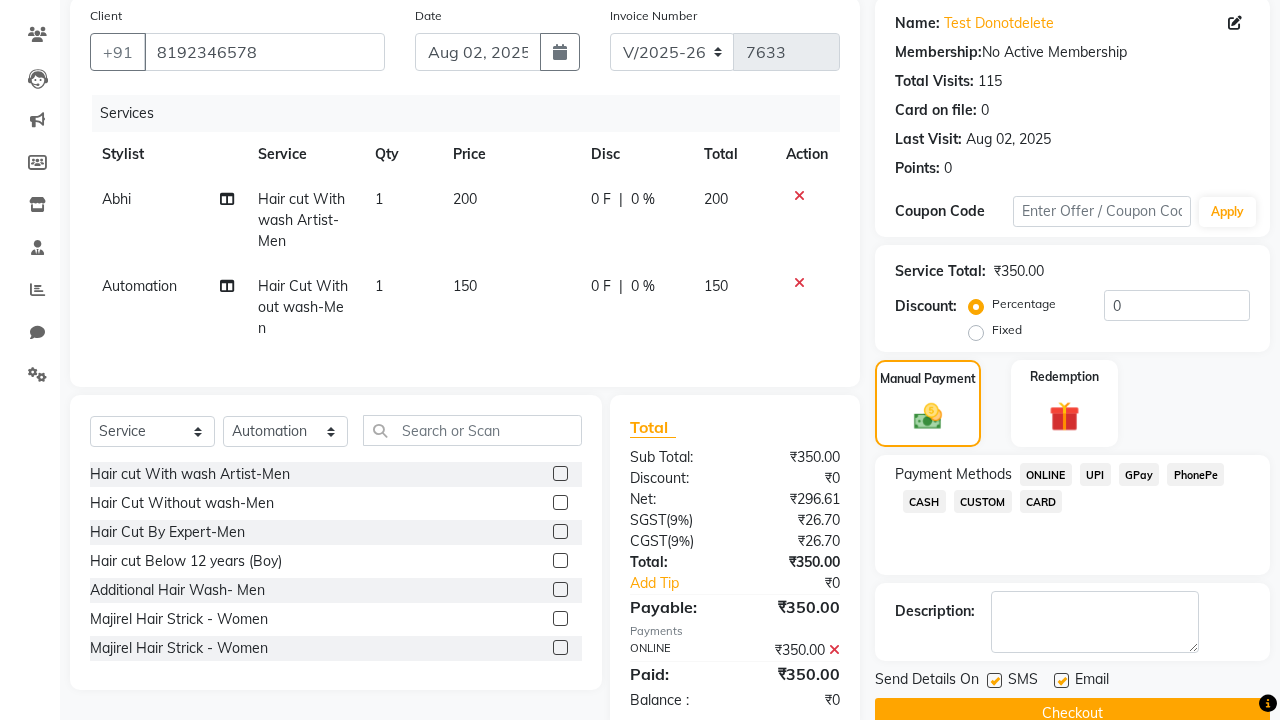 click at bounding box center [993, 681] 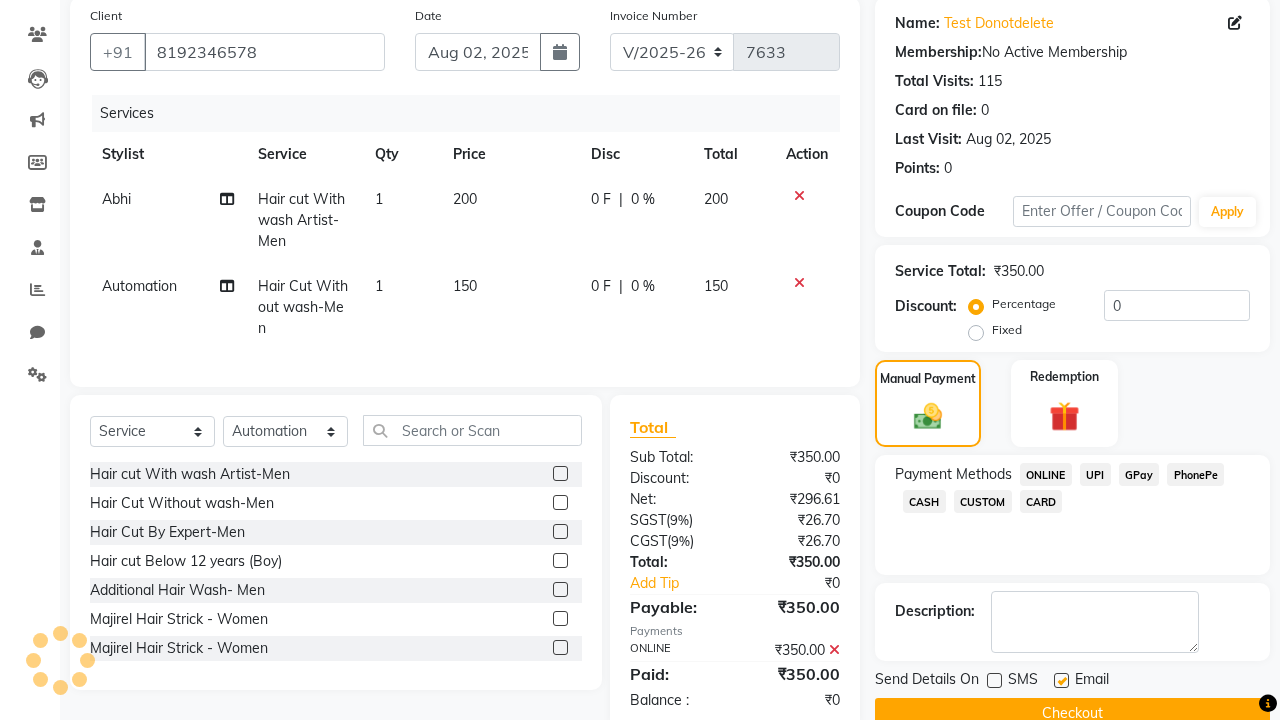 click 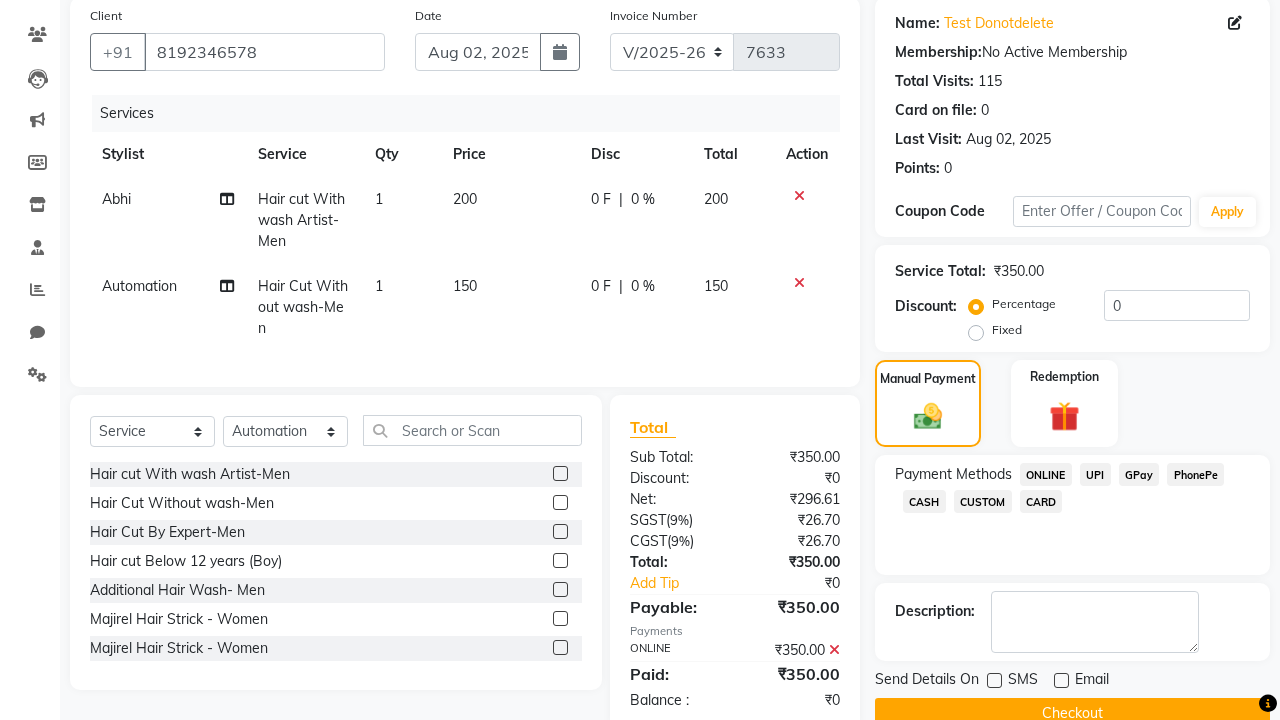 click on "Checkout" 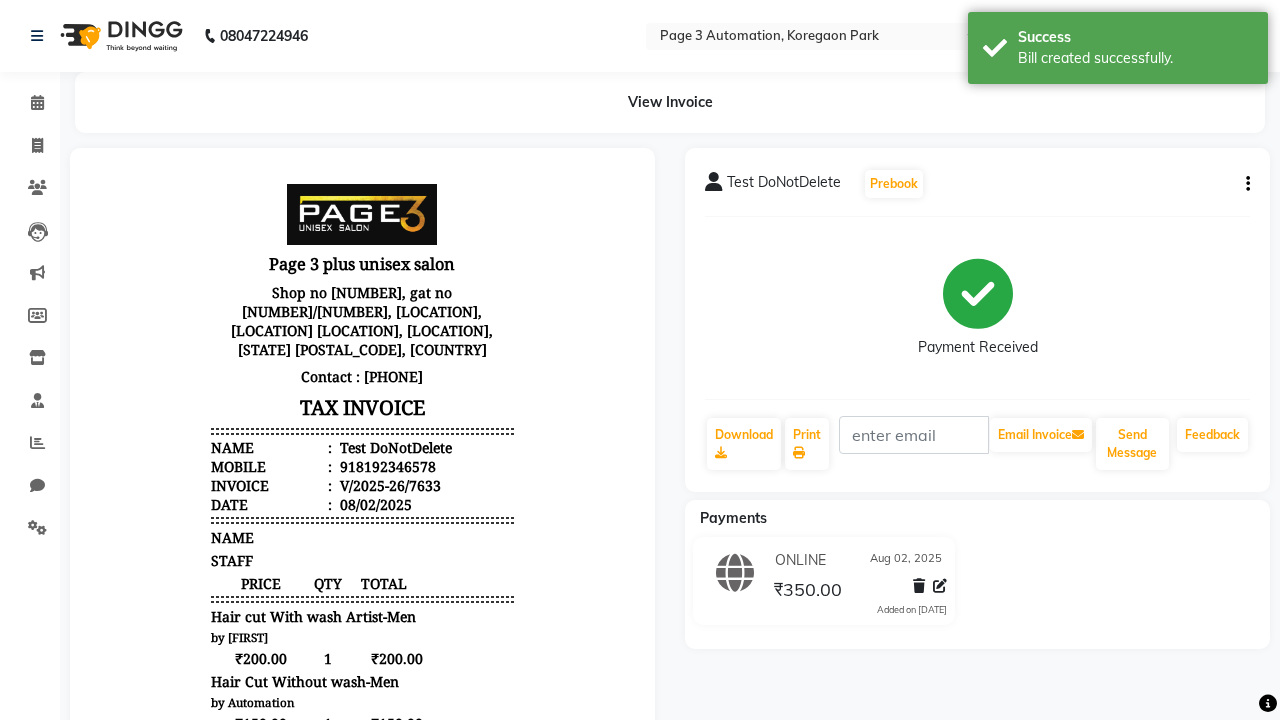 scroll, scrollTop: 0, scrollLeft: 0, axis: both 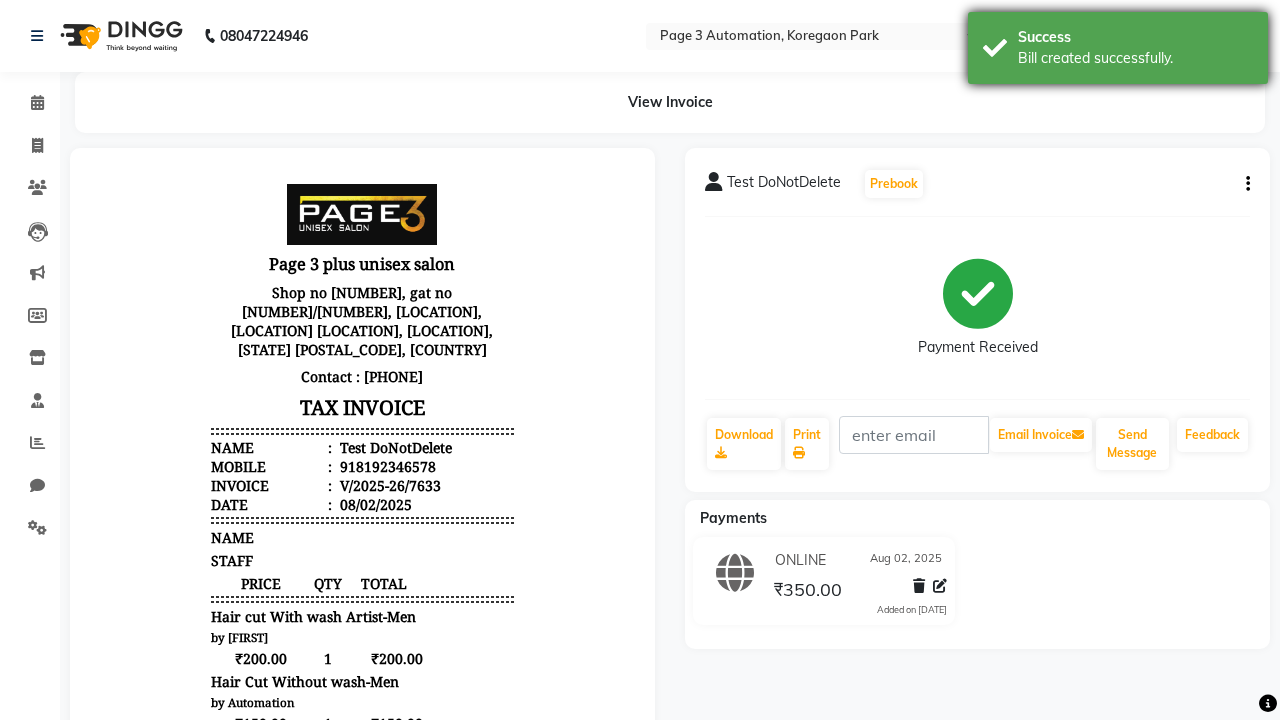 click on "Bill created successfully." at bounding box center (1135, 58) 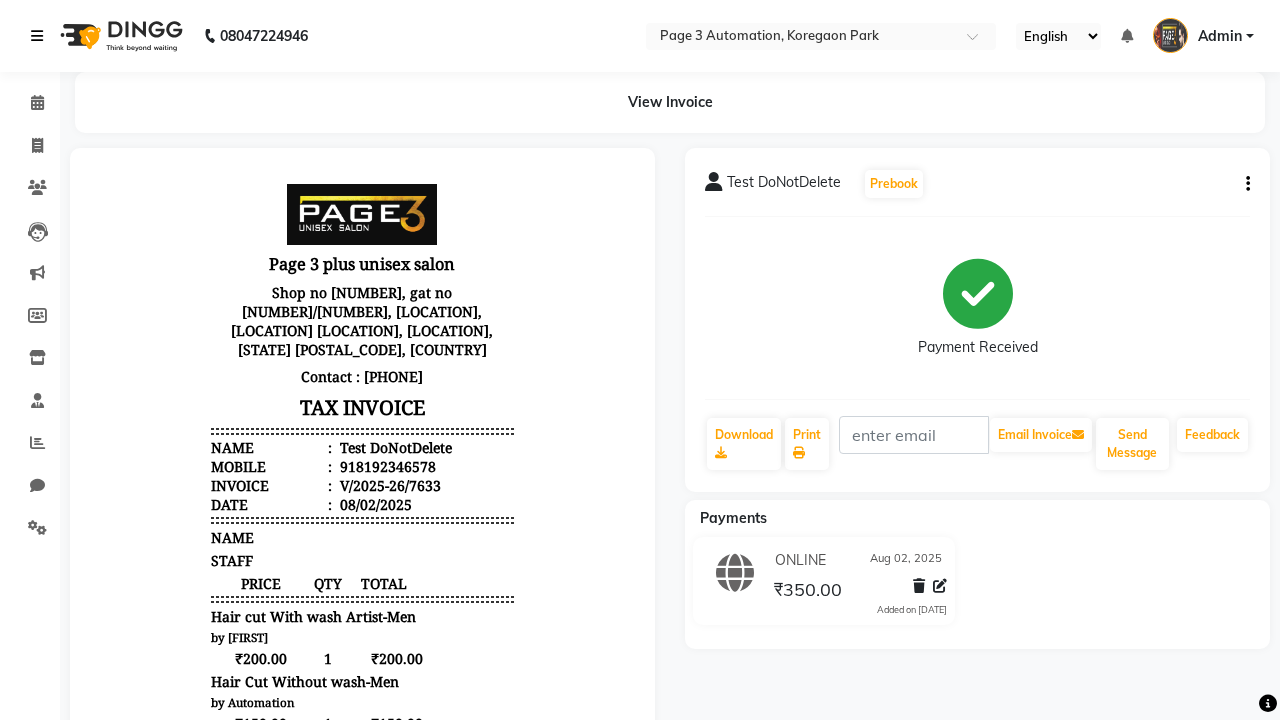 click at bounding box center (37, 36) 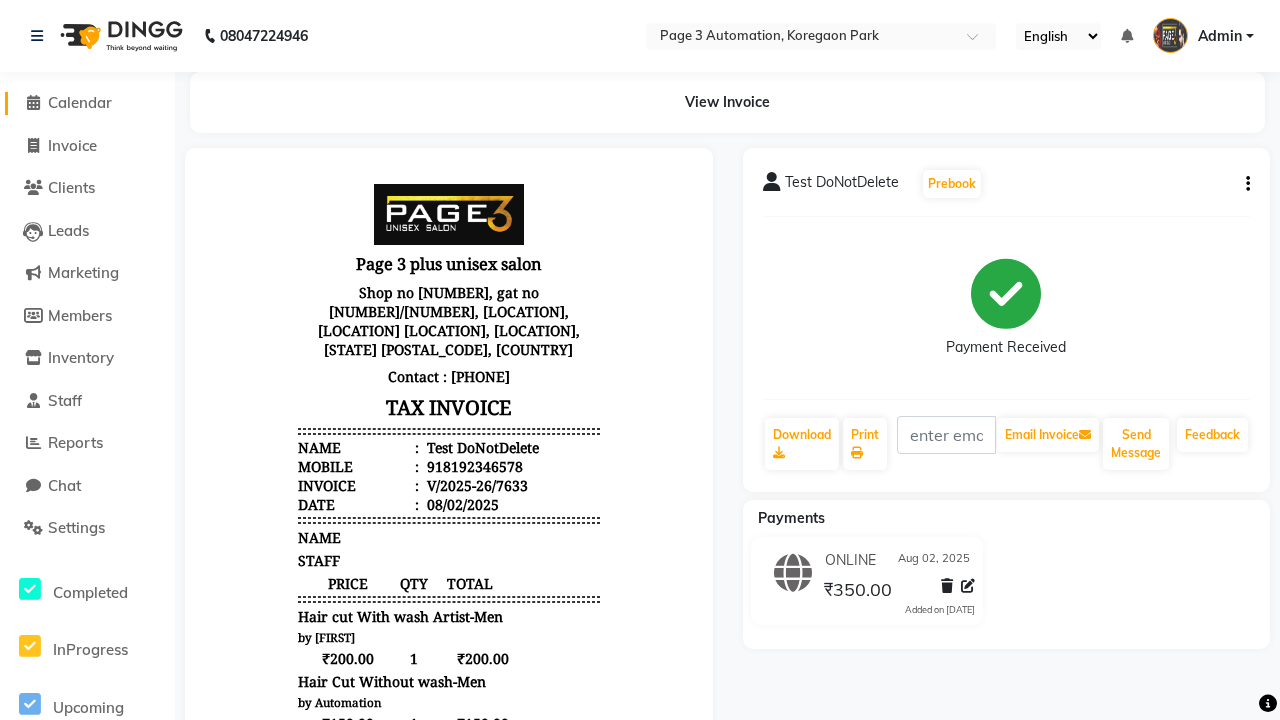 click on "Calendar" 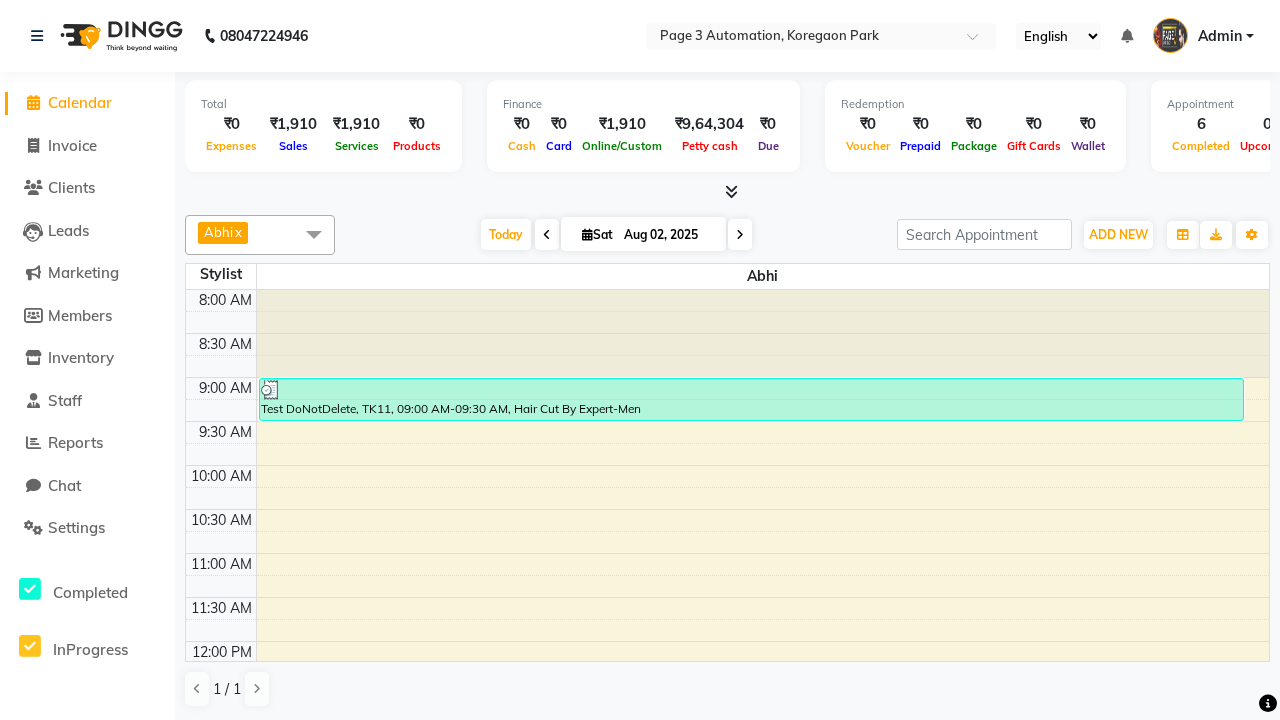 click on "Test DoNotDelete, TK13, 01:45 PM-02:30 PM, Hair cut With wash Artist-Men" at bounding box center [505, 828] 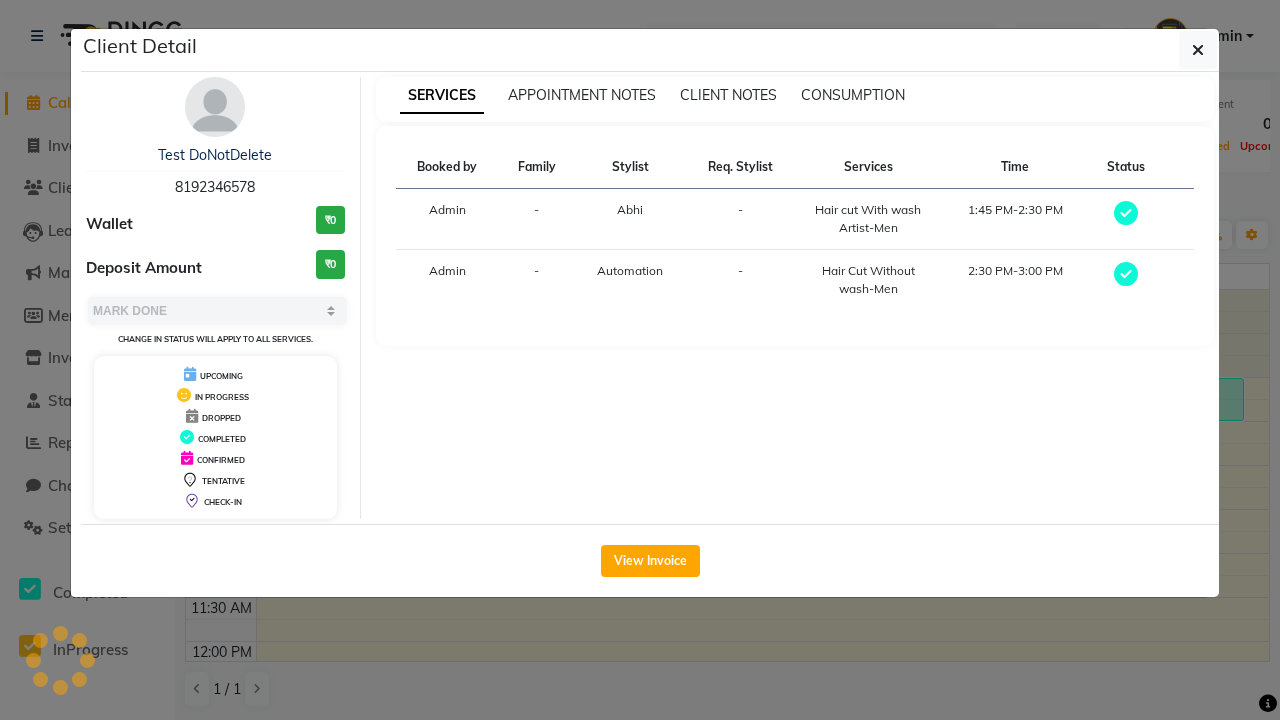 scroll, scrollTop: 353, scrollLeft: 0, axis: vertical 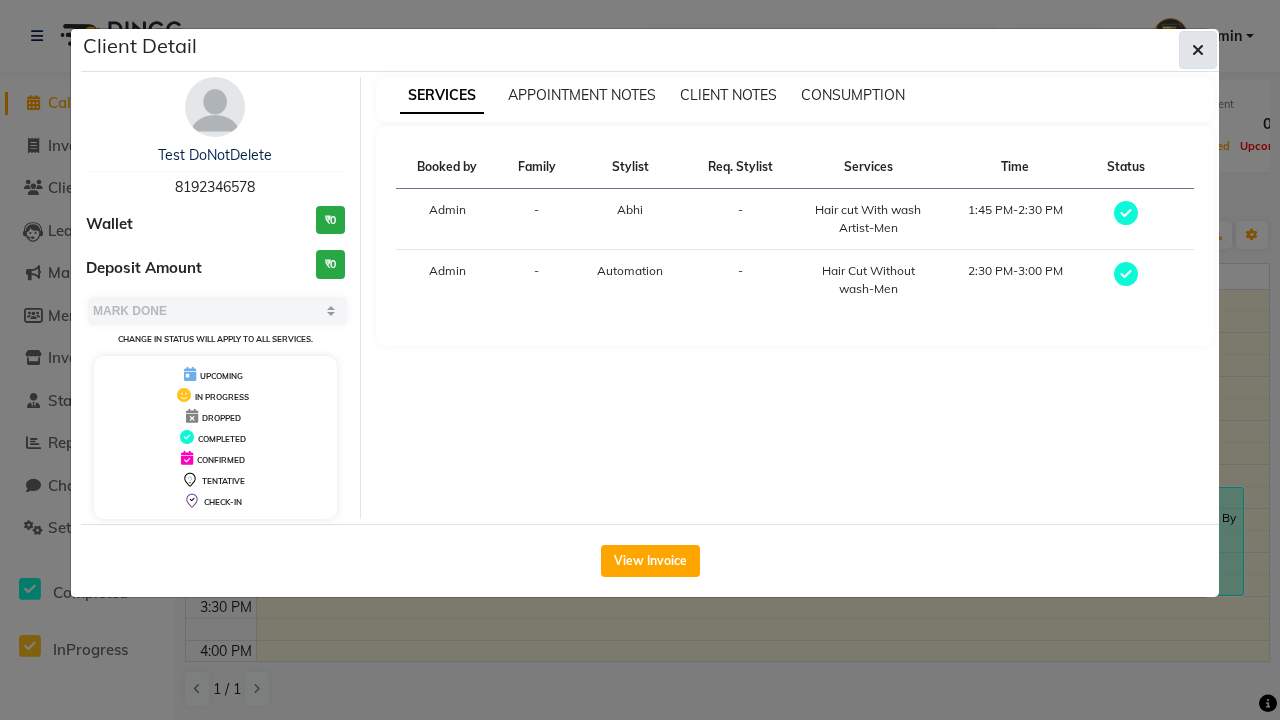 click 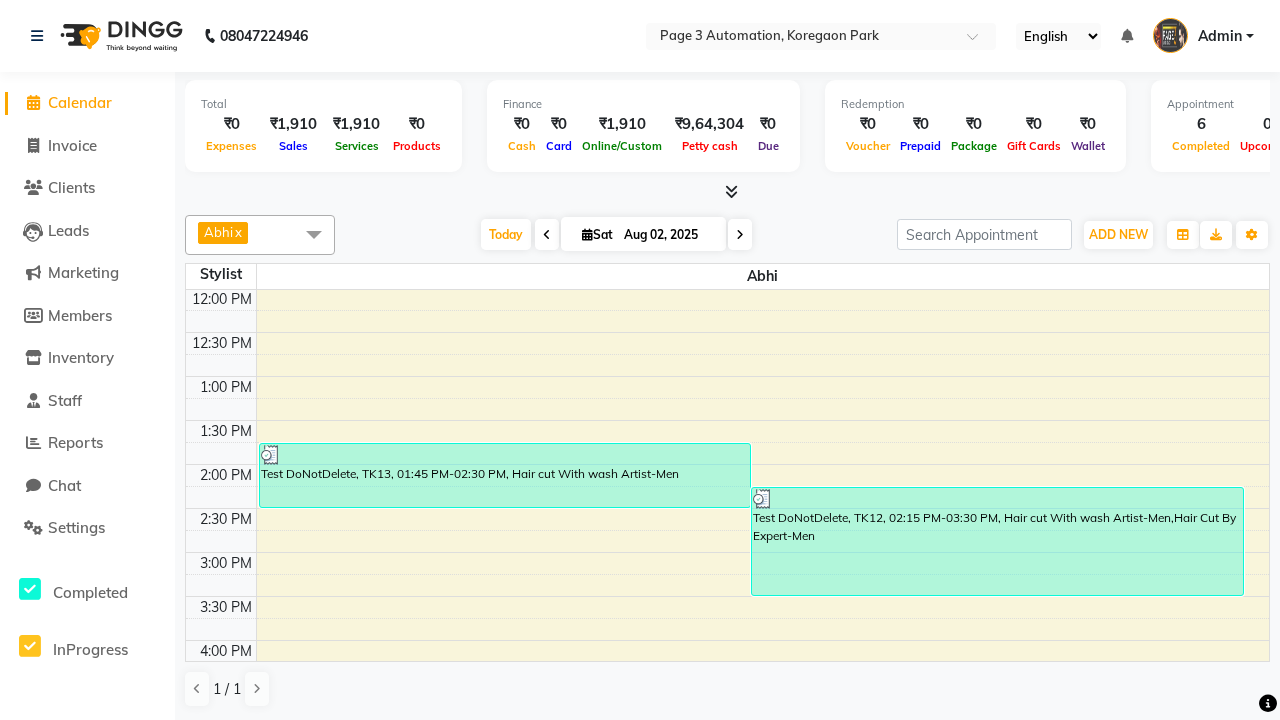 click at bounding box center [314, 234] 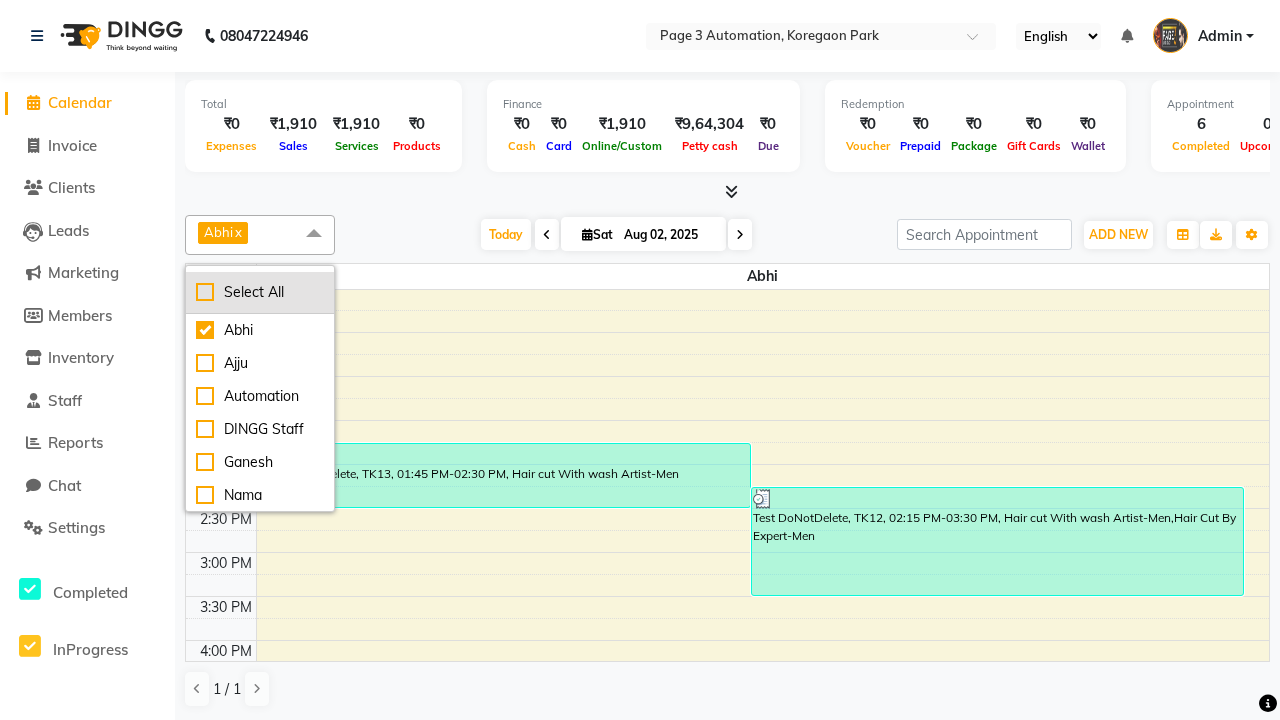 click on "Select All" at bounding box center (260, 292) 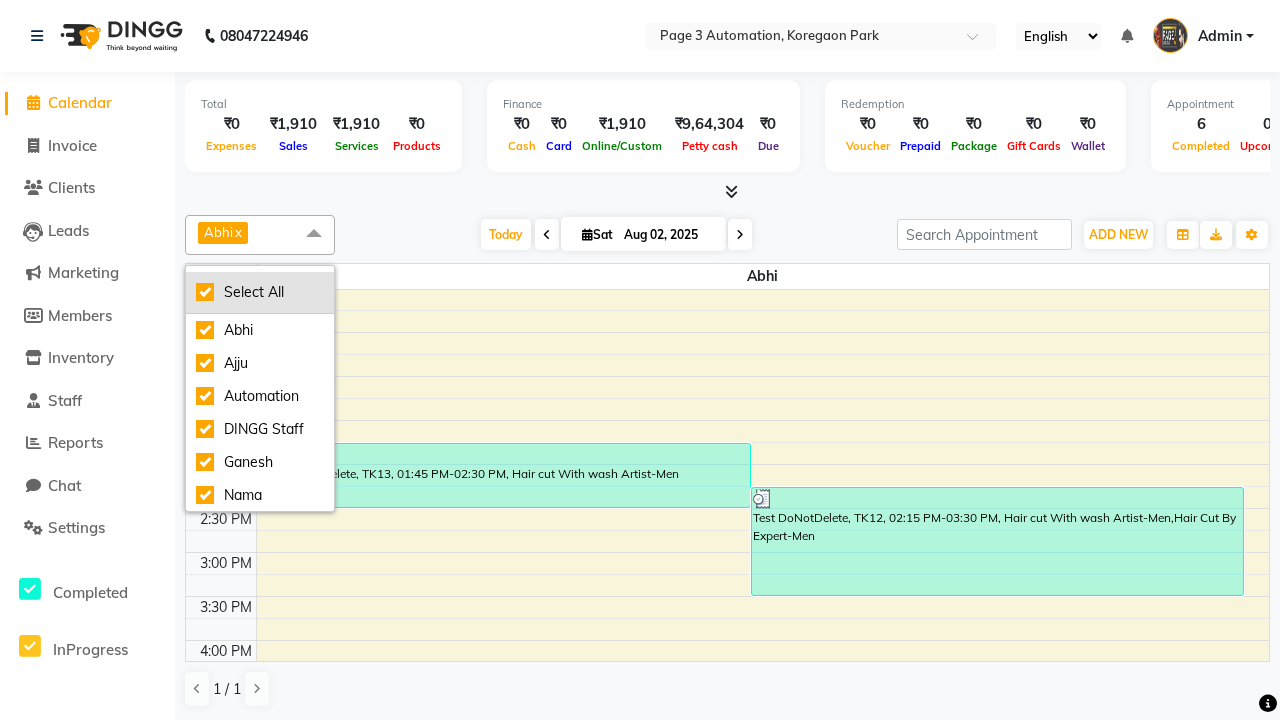 checkbox on "true" 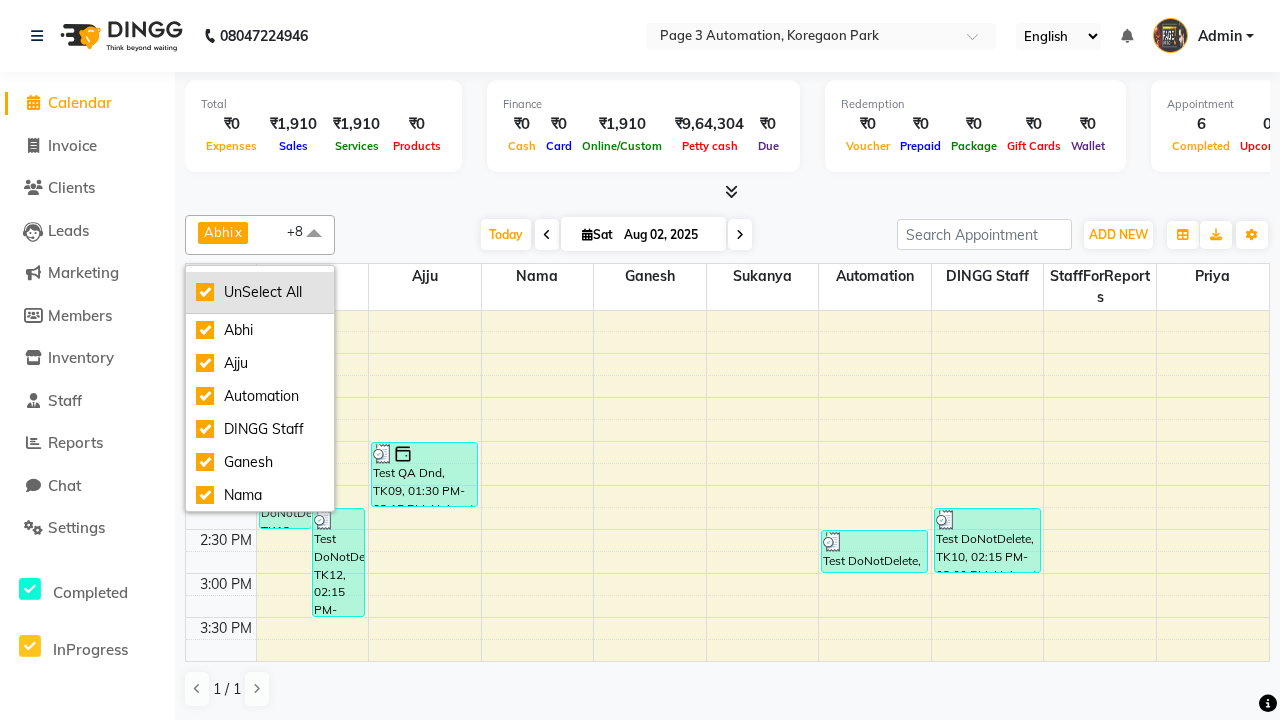 click on "UnSelect All" at bounding box center [260, 292] 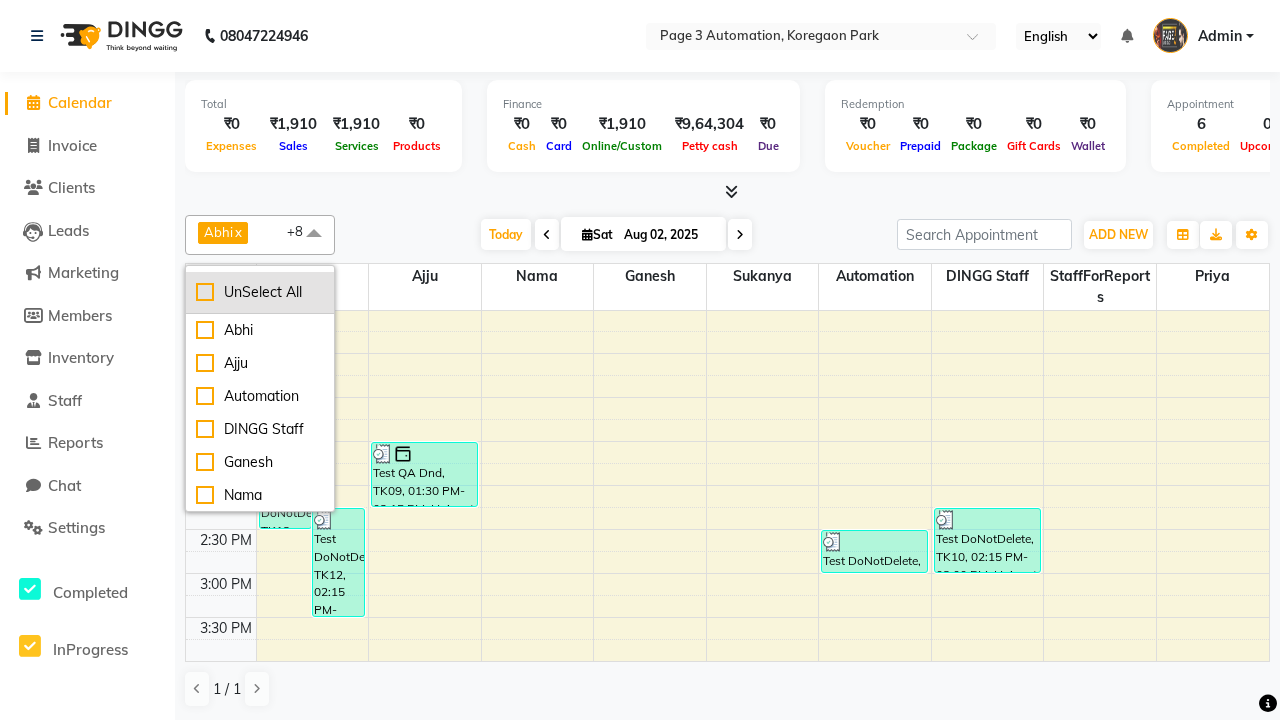 checkbox on "false" 